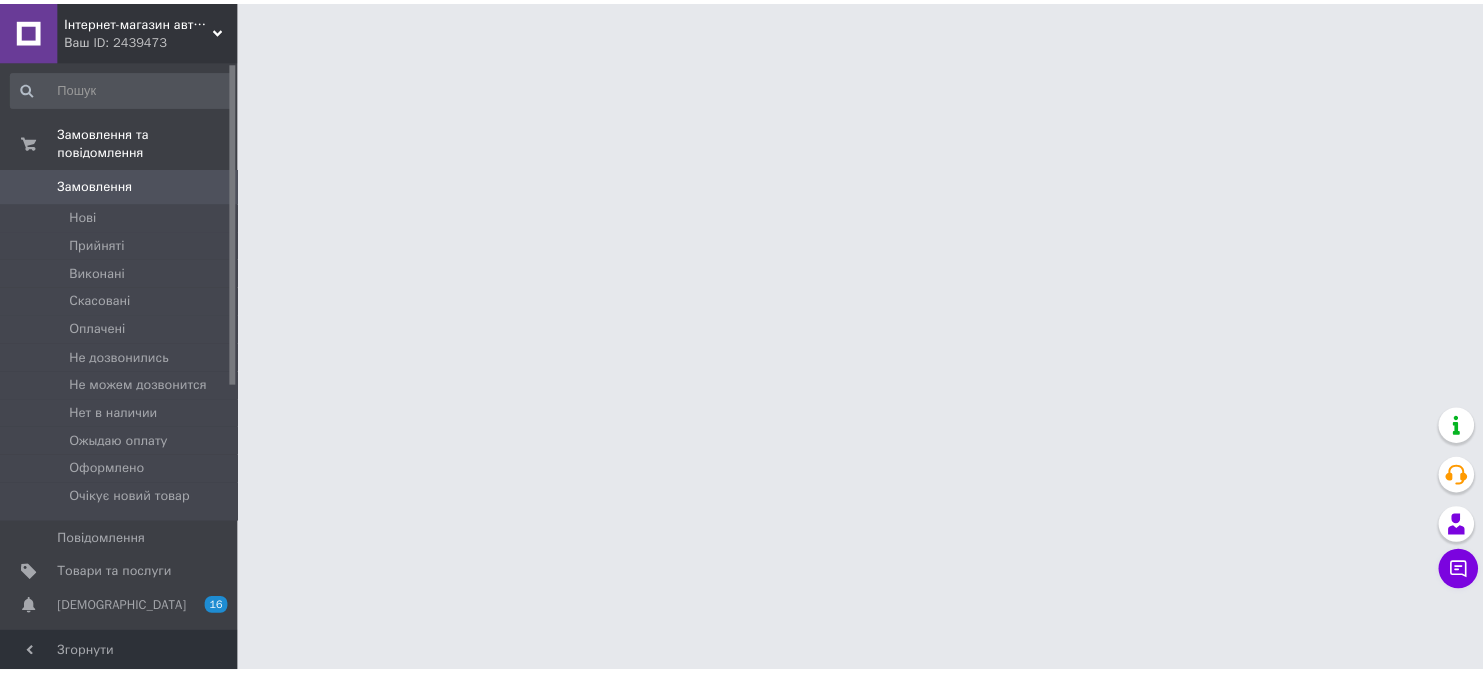 scroll, scrollTop: 0, scrollLeft: 0, axis: both 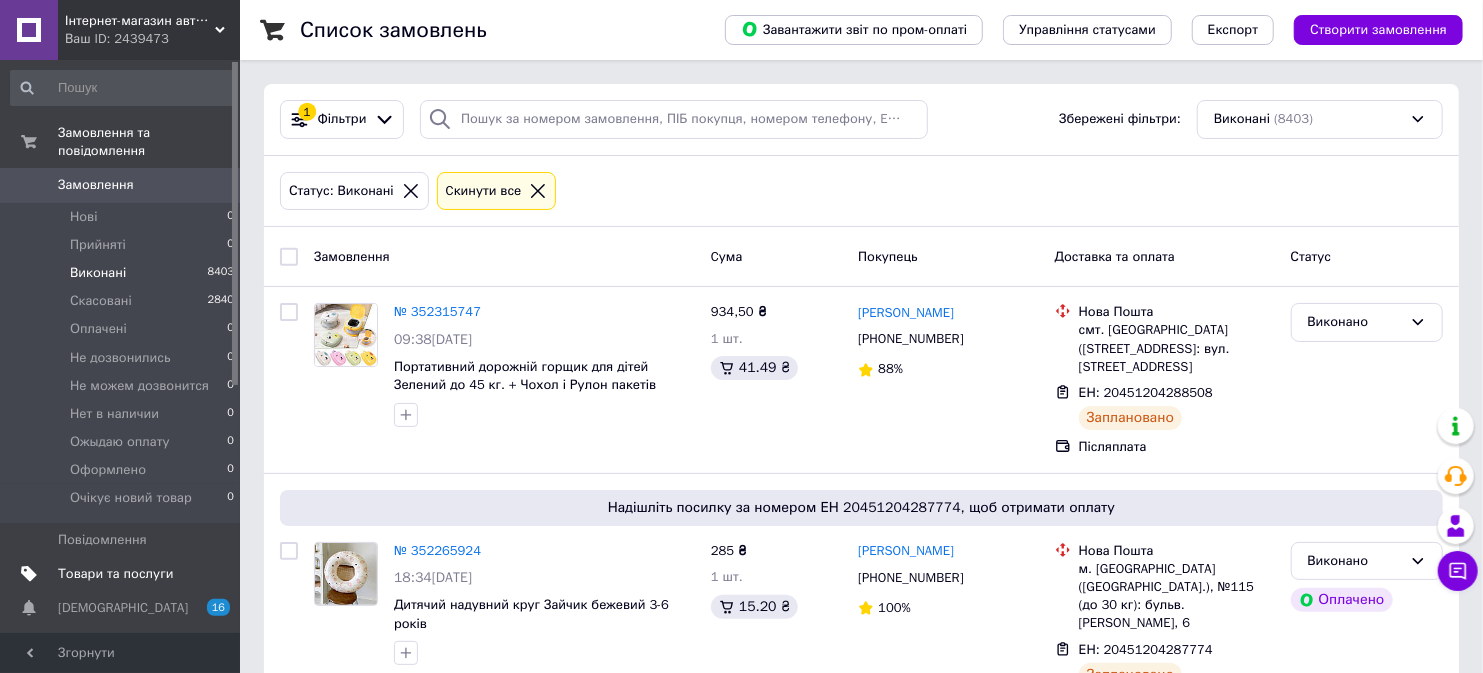 click on "Товари та послуги" at bounding box center [115, 574] 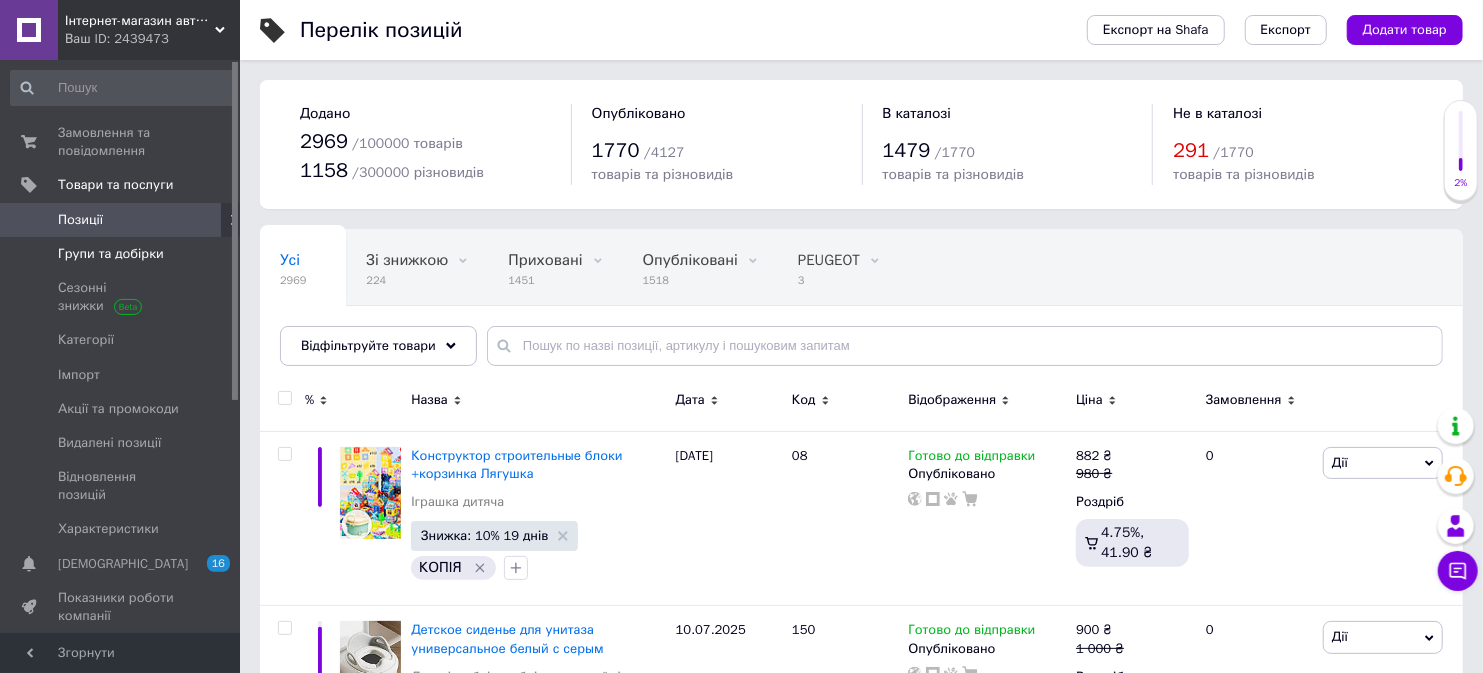 click on "Групи та добірки" at bounding box center [123, 254] 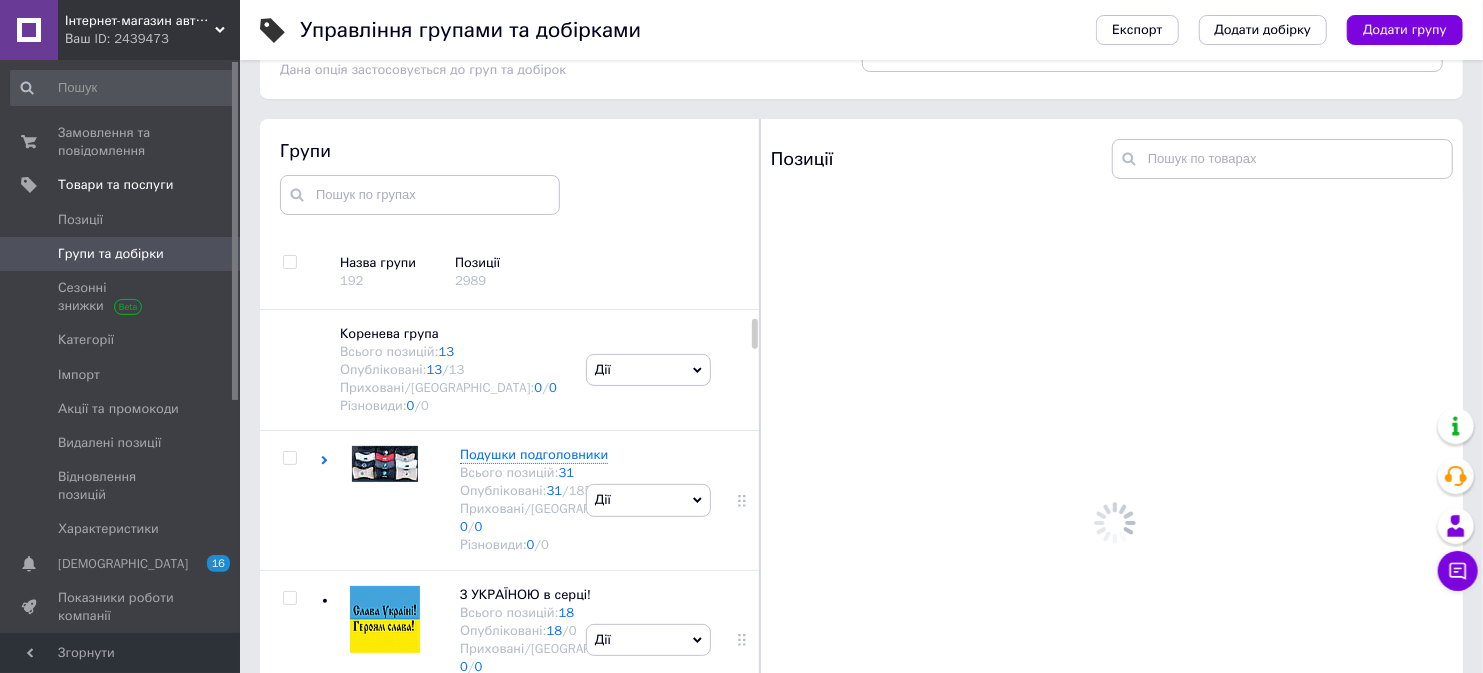 scroll, scrollTop: 113, scrollLeft: 0, axis: vertical 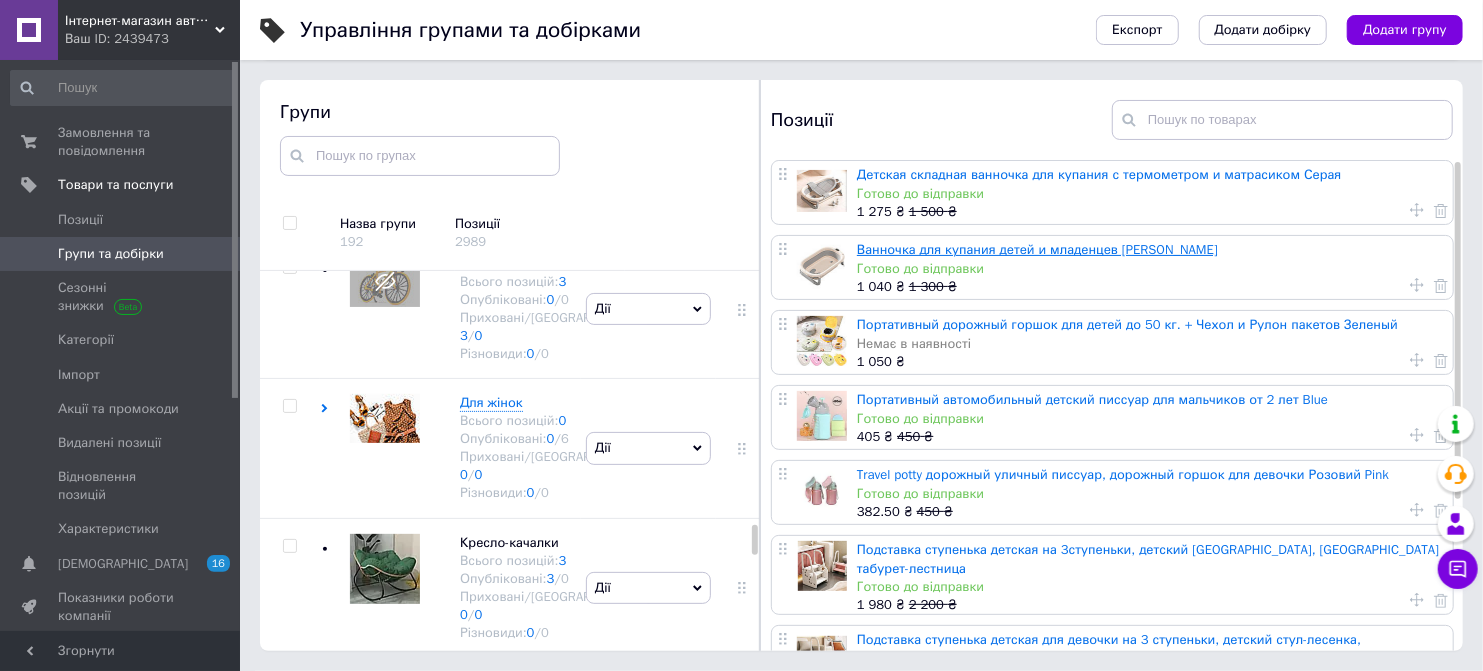click on "Ванночка для купания детей и младенцев [PERSON_NAME]" at bounding box center (1037, 249) 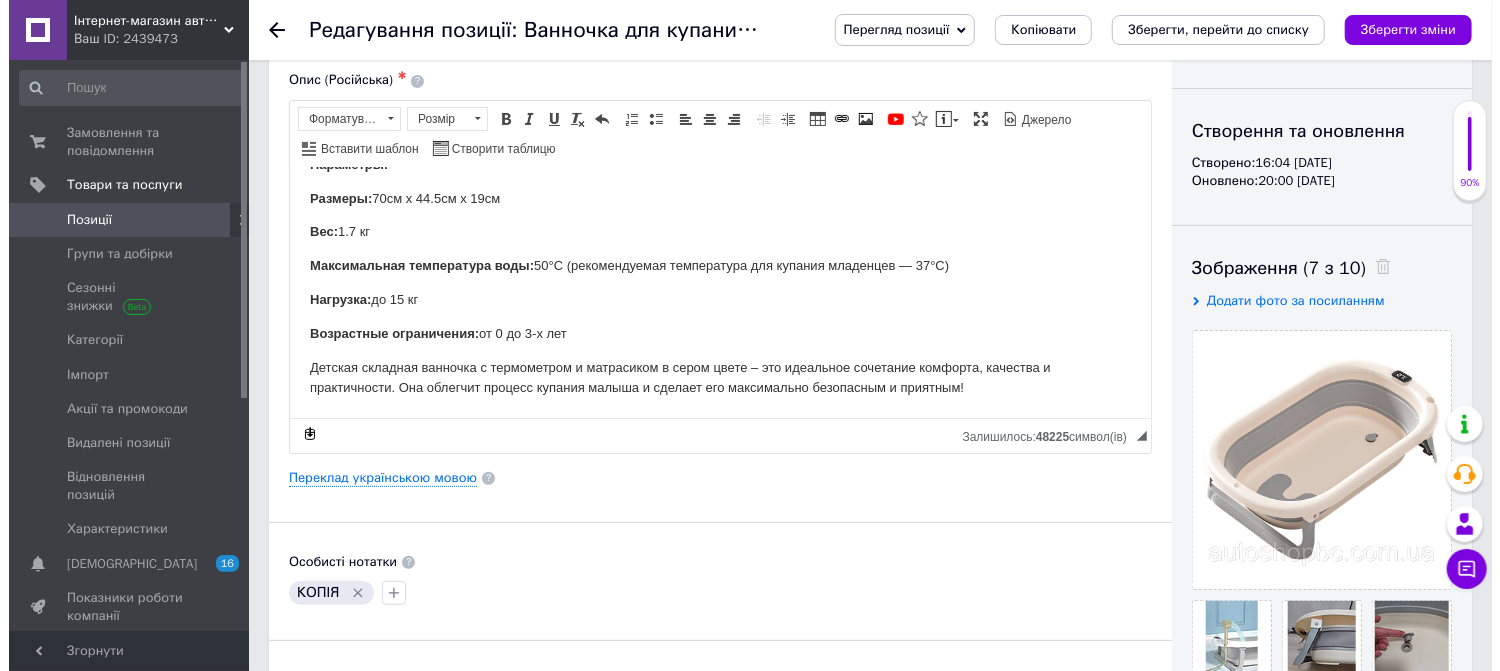 scroll, scrollTop: 333, scrollLeft: 0, axis: vertical 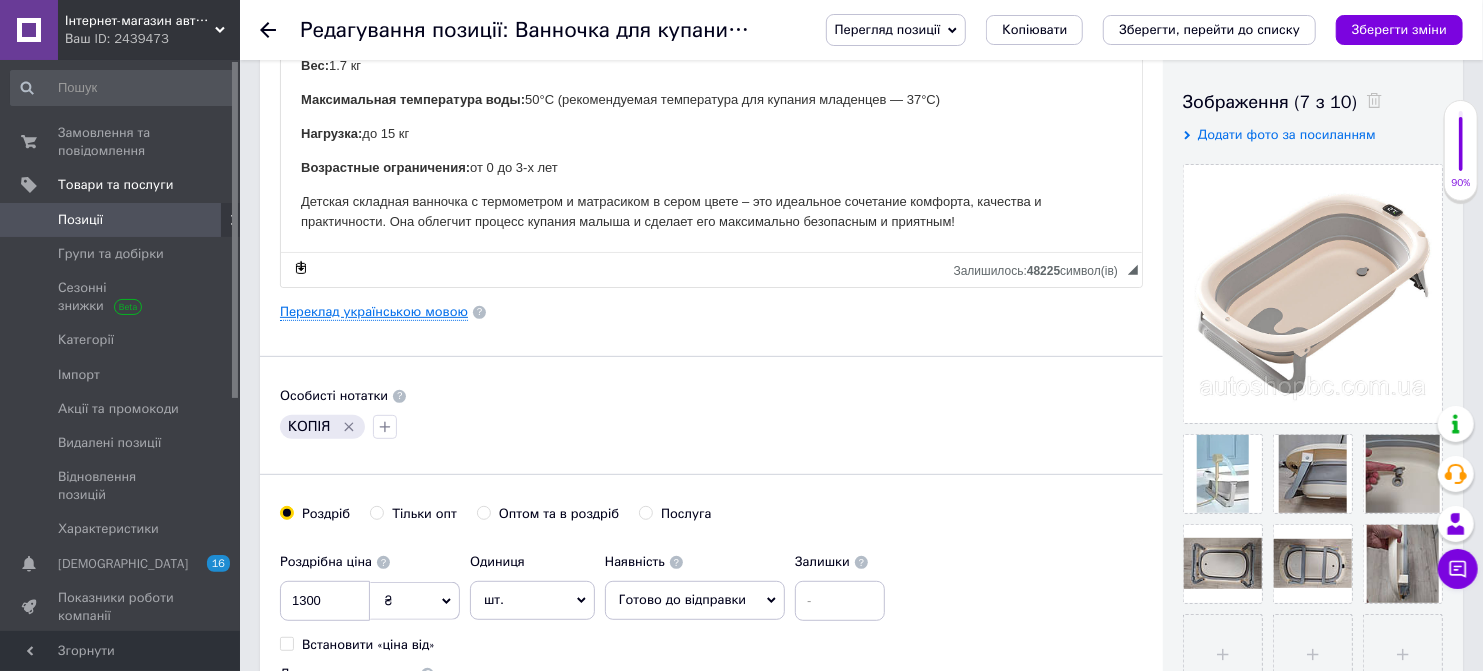 click on "Переклад українською мовою" at bounding box center (374, 312) 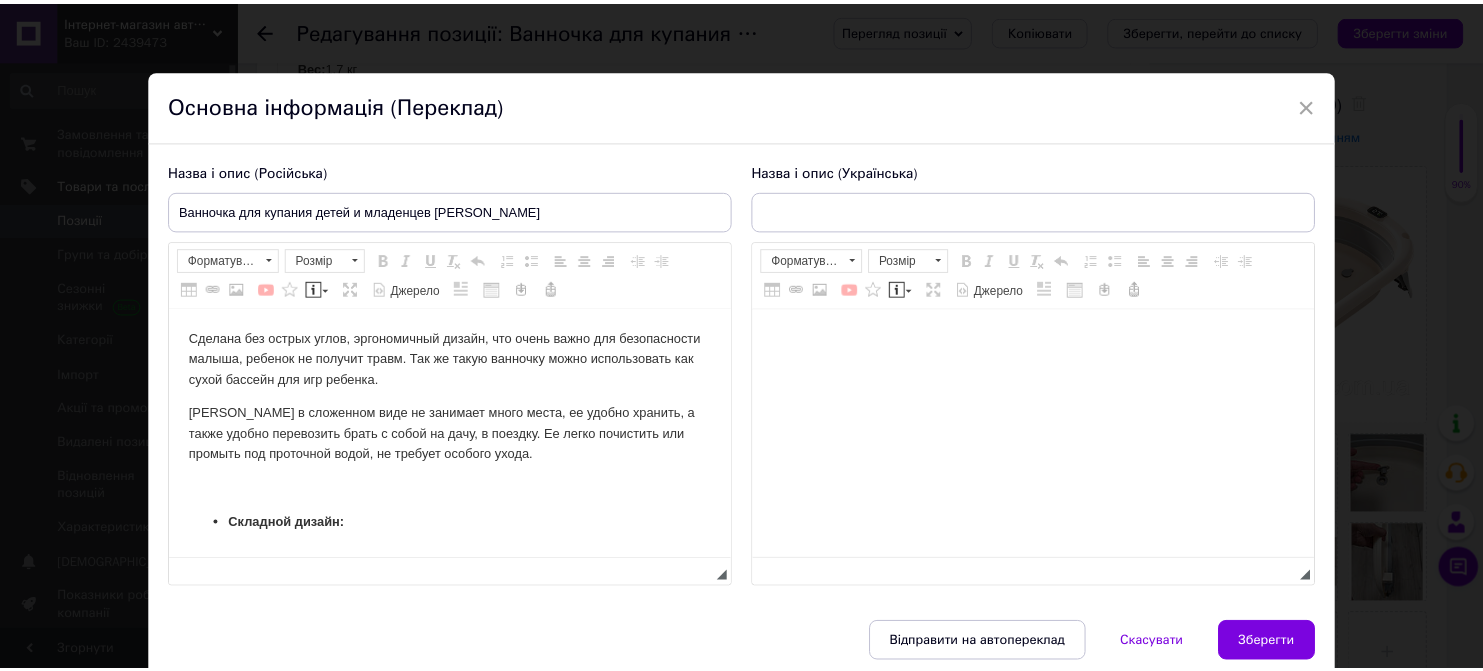 scroll, scrollTop: 0, scrollLeft: 0, axis: both 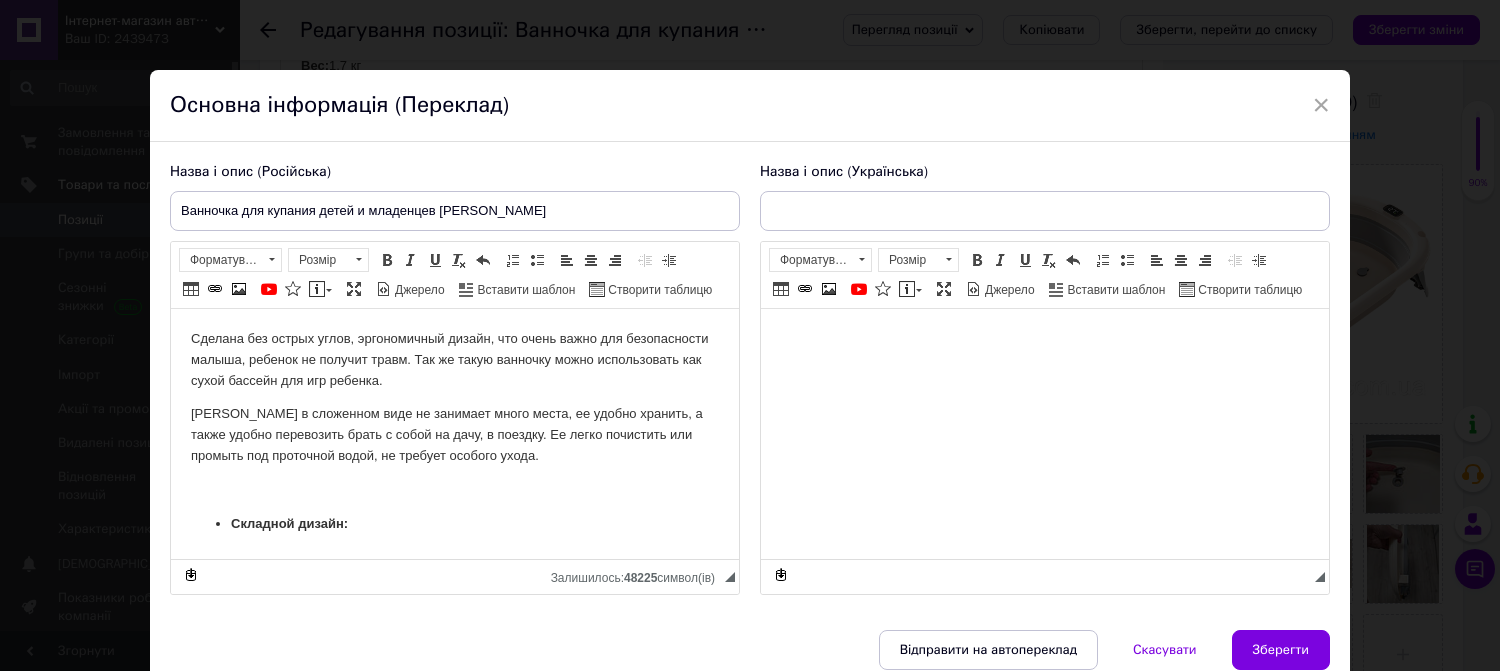 type on "Ванночка для купання дітей і немовлят [PERSON_NAME]" 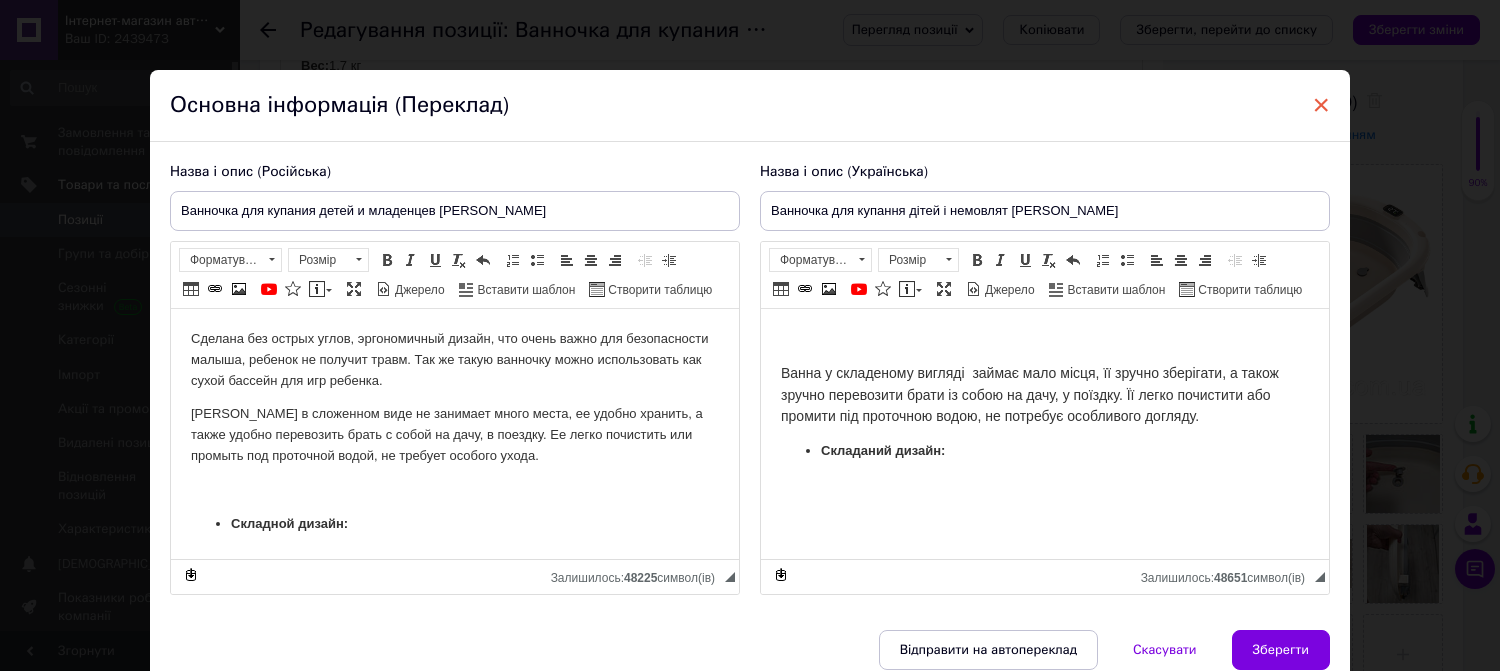 click on "×" at bounding box center (1321, 105) 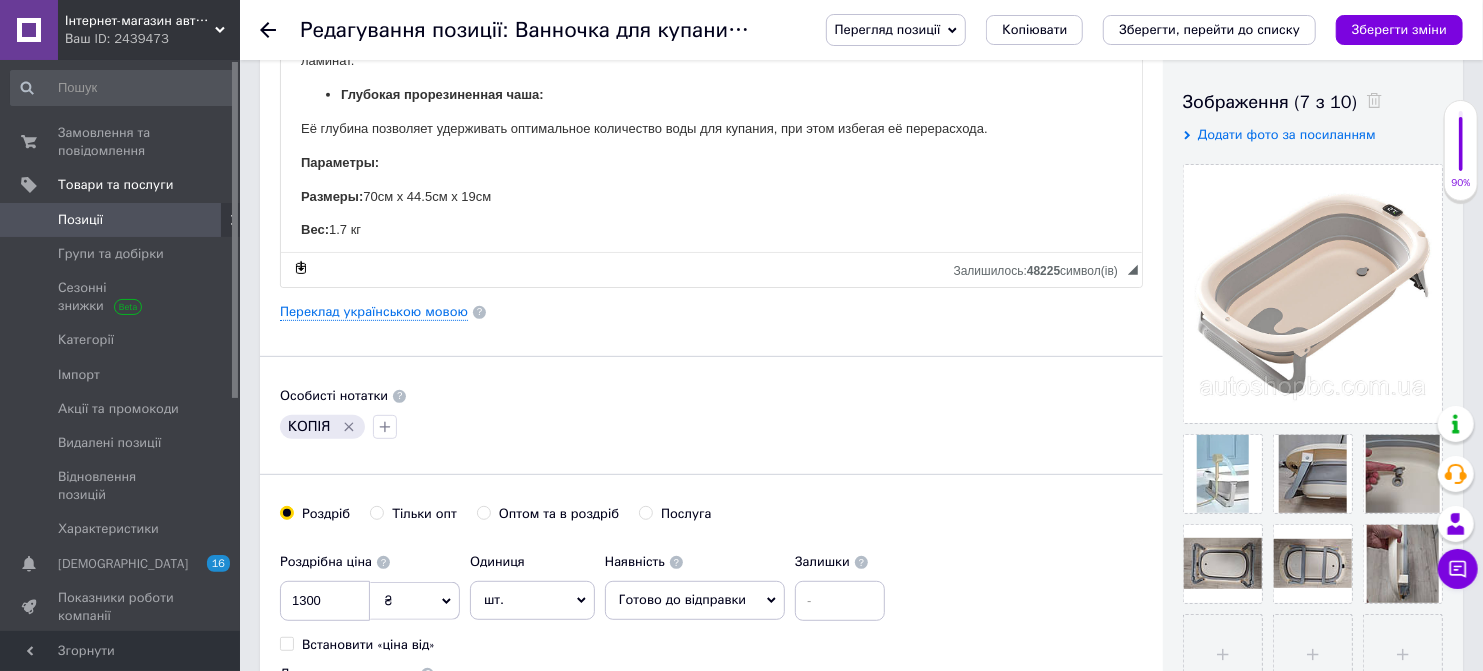 scroll, scrollTop: 932, scrollLeft: 0, axis: vertical 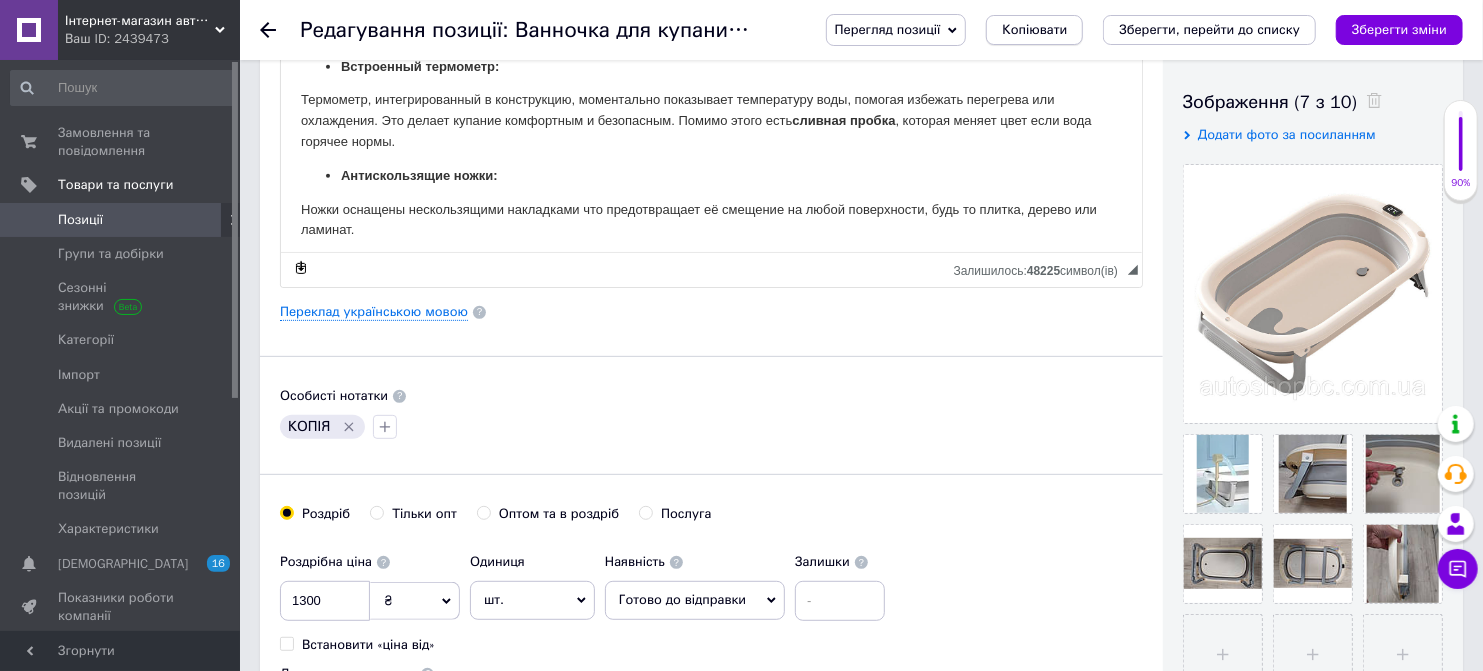 click on "Копіювати" at bounding box center (1034, 30) 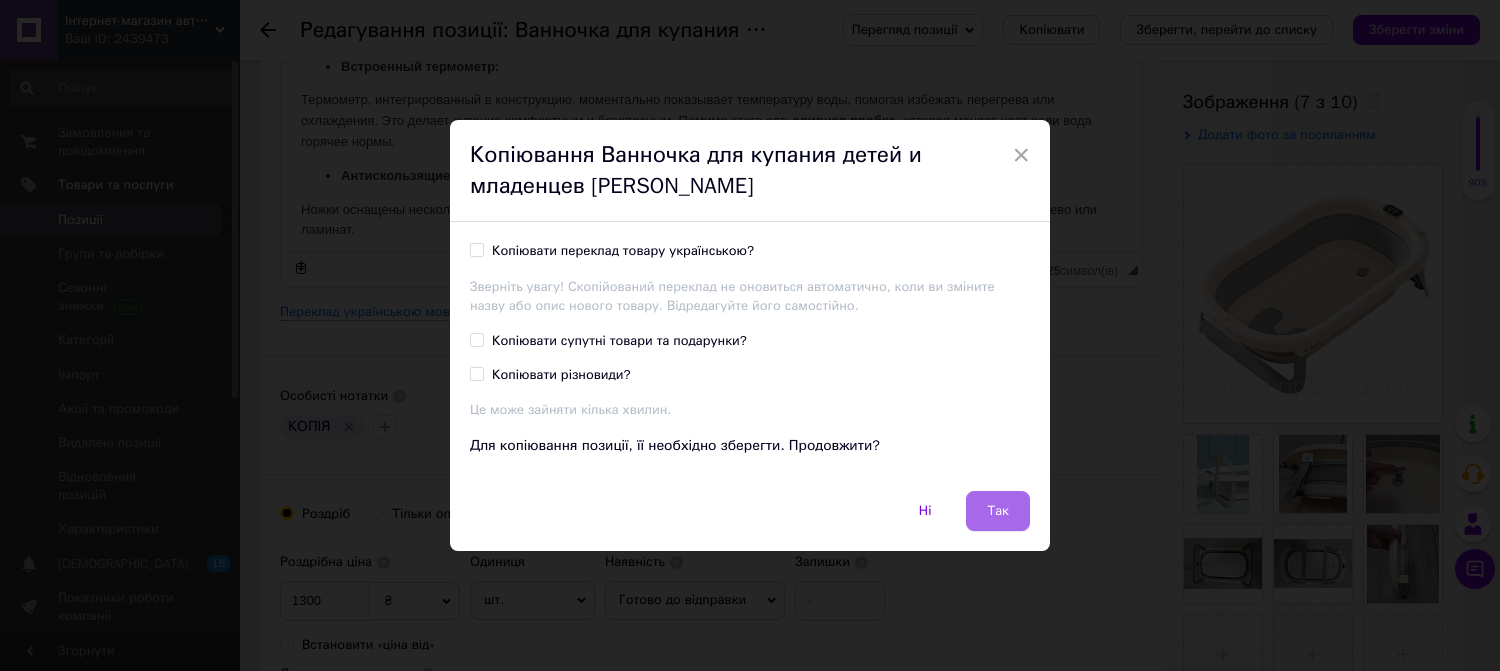 click on "Так" at bounding box center (998, 511) 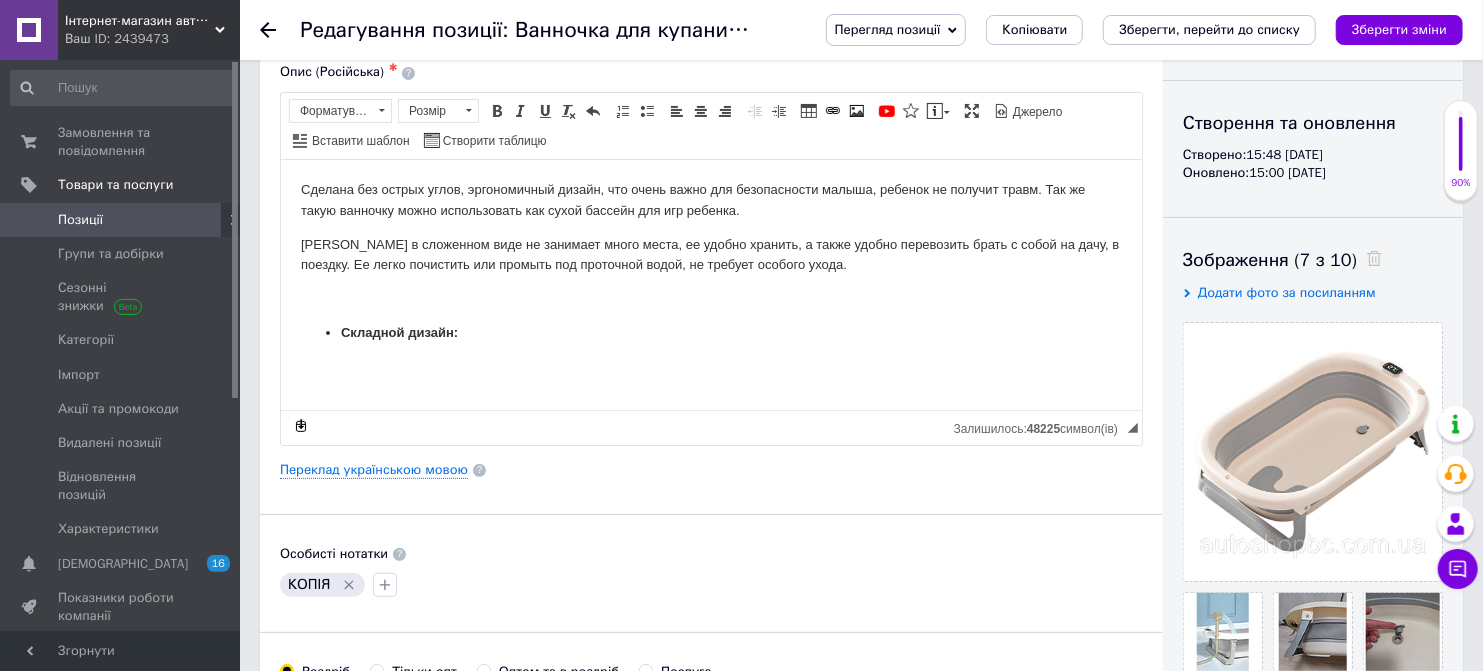 scroll, scrollTop: 444, scrollLeft: 0, axis: vertical 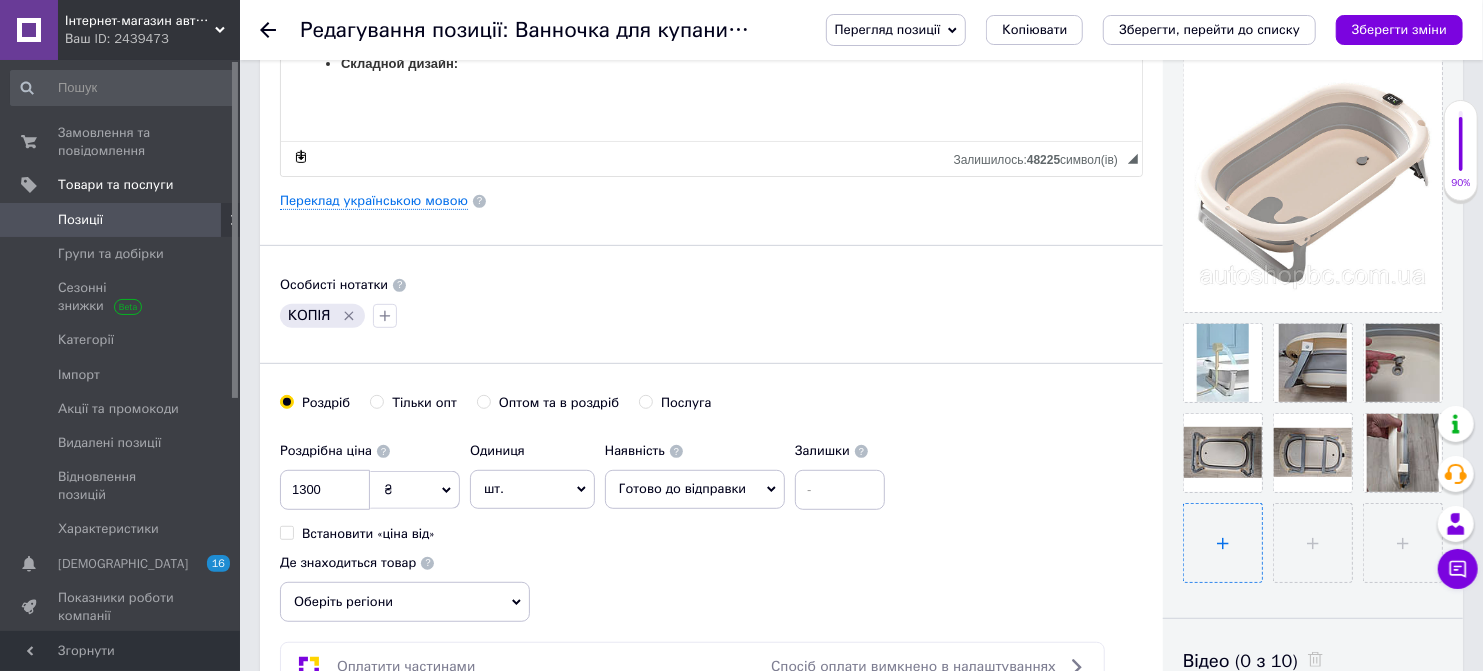 click at bounding box center [1223, 543] 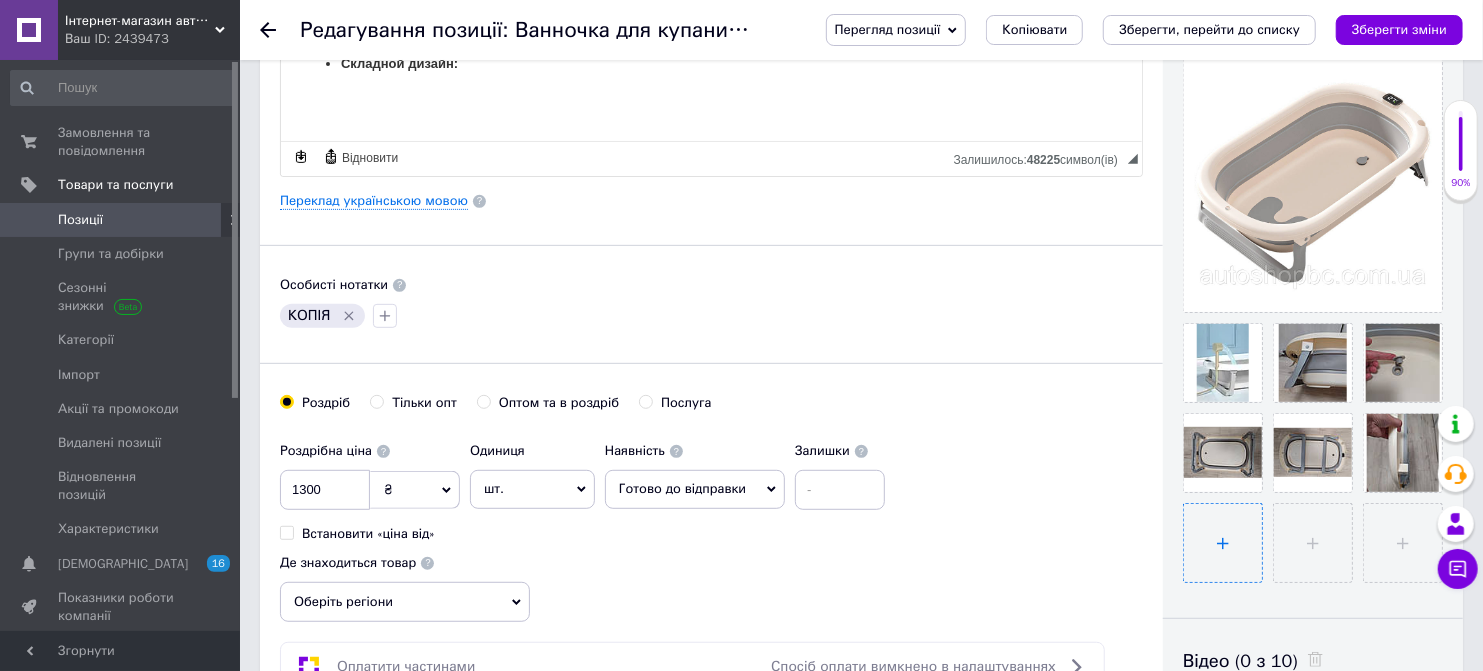 type on "C:\fakepath\зображення_viber_2025-07-12_[PHONE_NUMBER].jpg" 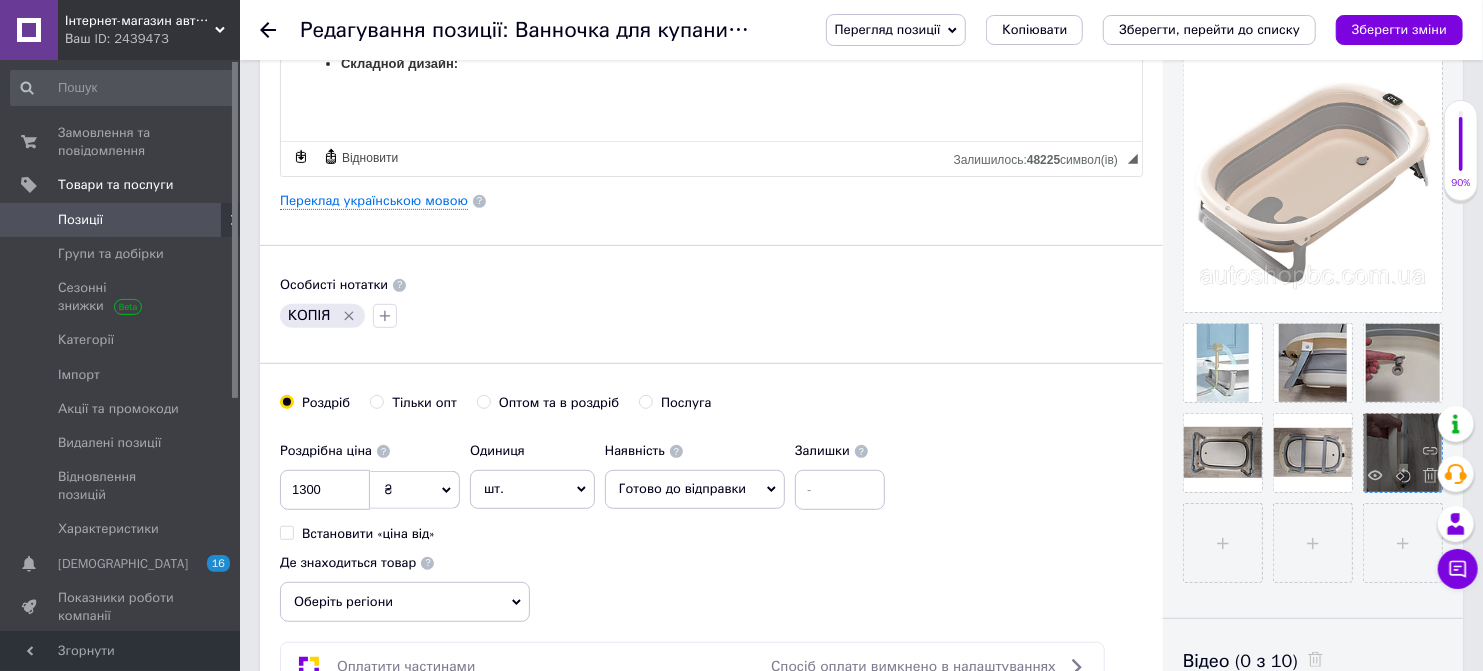 type 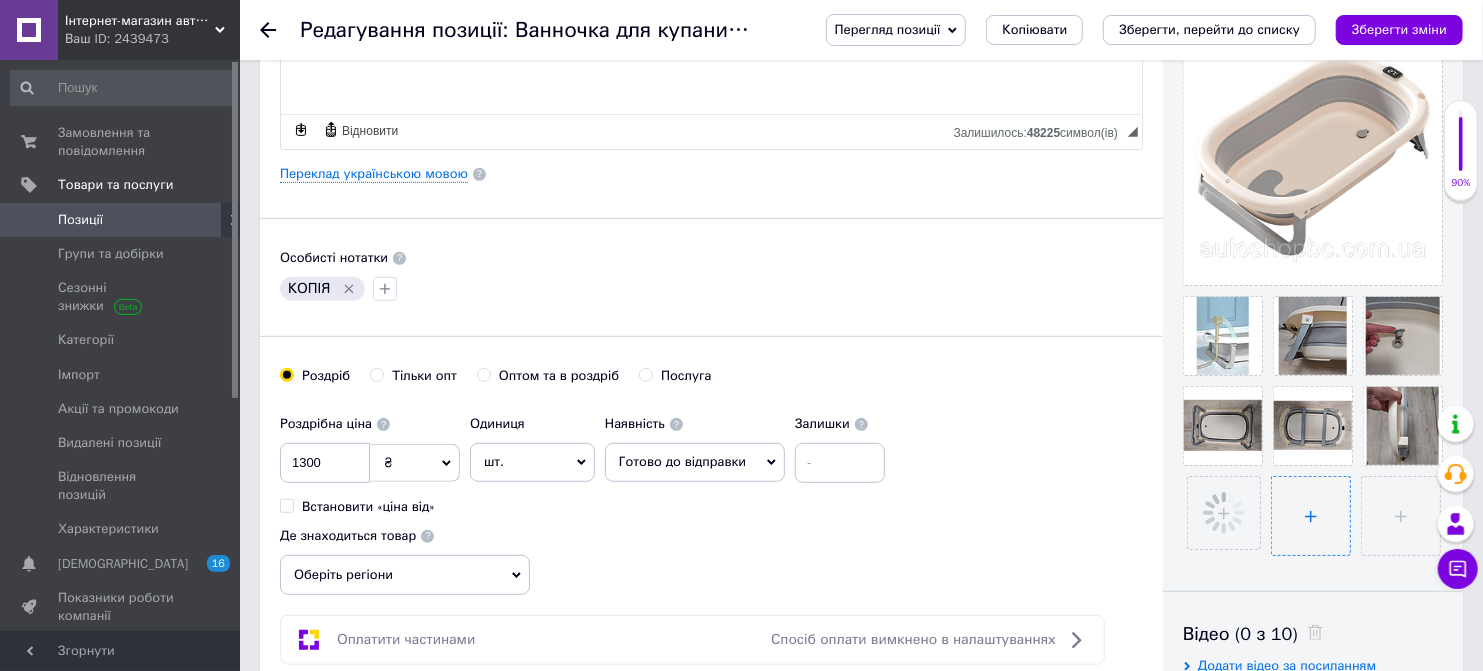 scroll, scrollTop: 555, scrollLeft: 0, axis: vertical 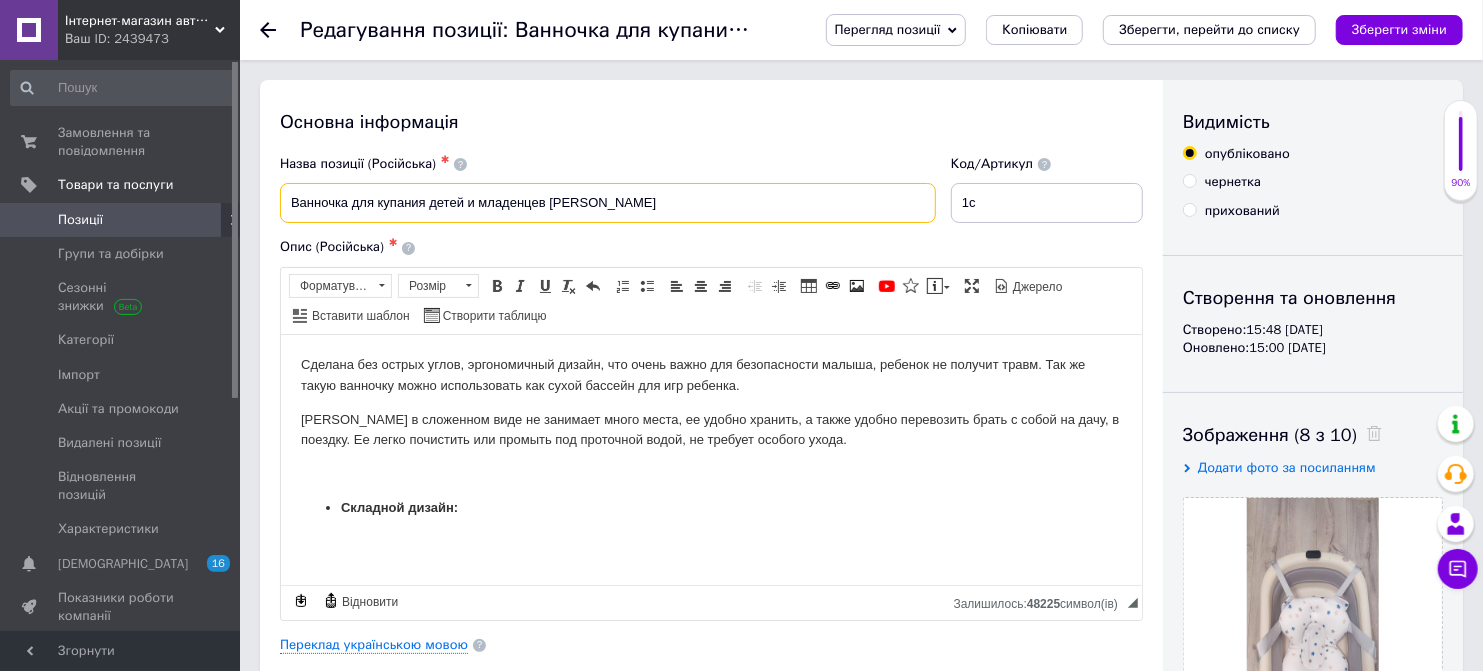 click on "Ванночка для купания детей и младенцев [PERSON_NAME]" at bounding box center [608, 203] 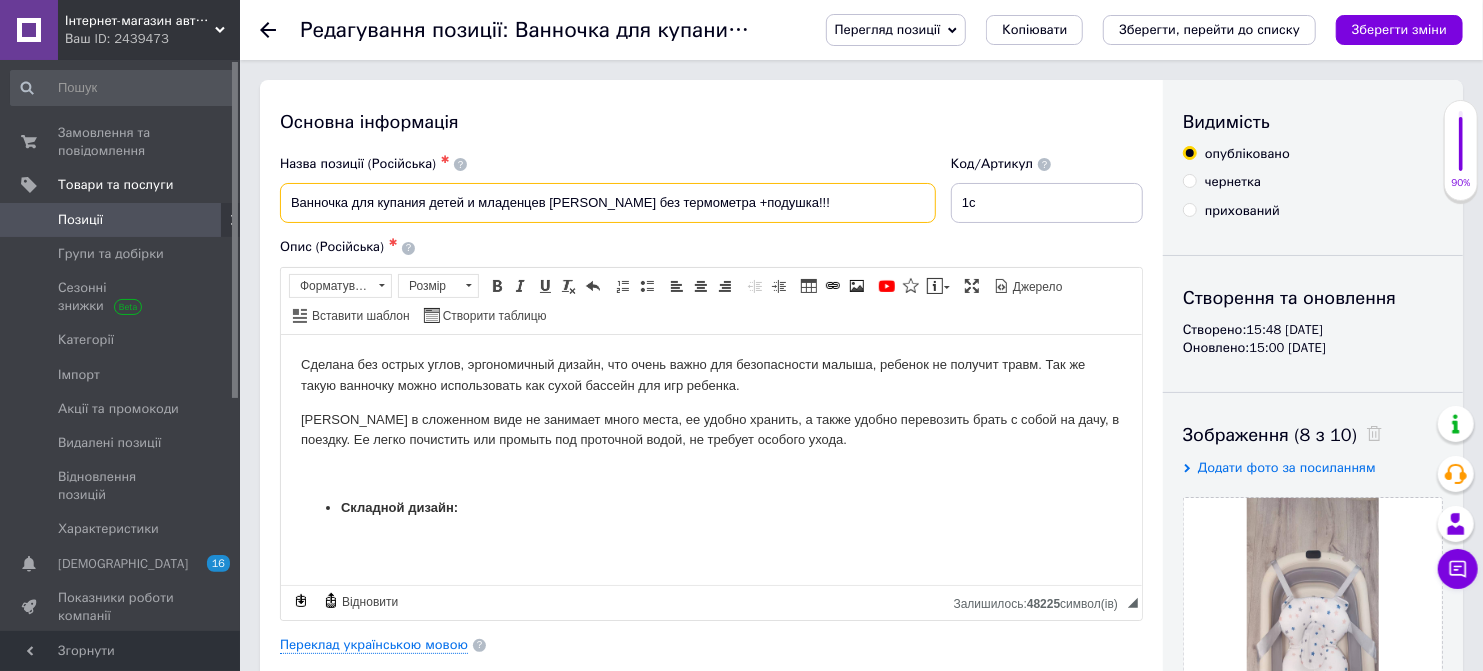 type on "Ванночка для купания детей и младенцев [PERSON_NAME] без термометра +подушка!!!" 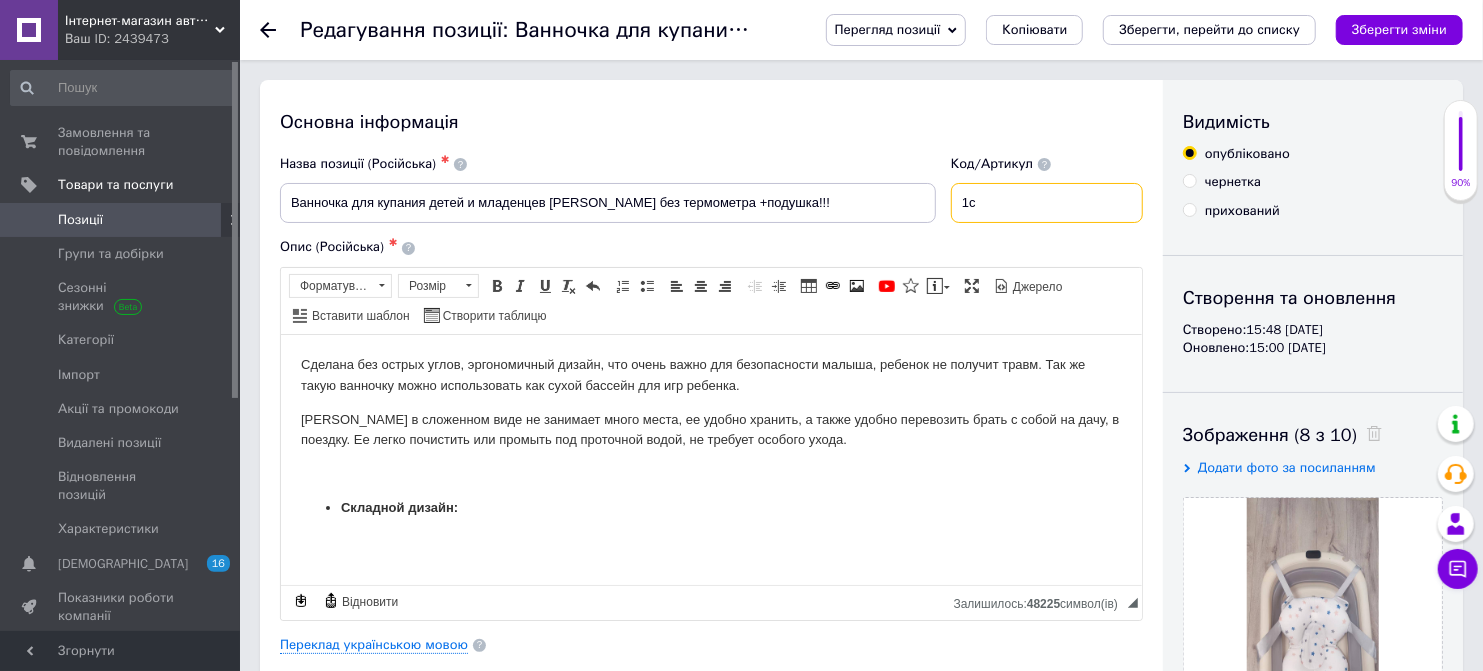 click on "1с" at bounding box center (1047, 203) 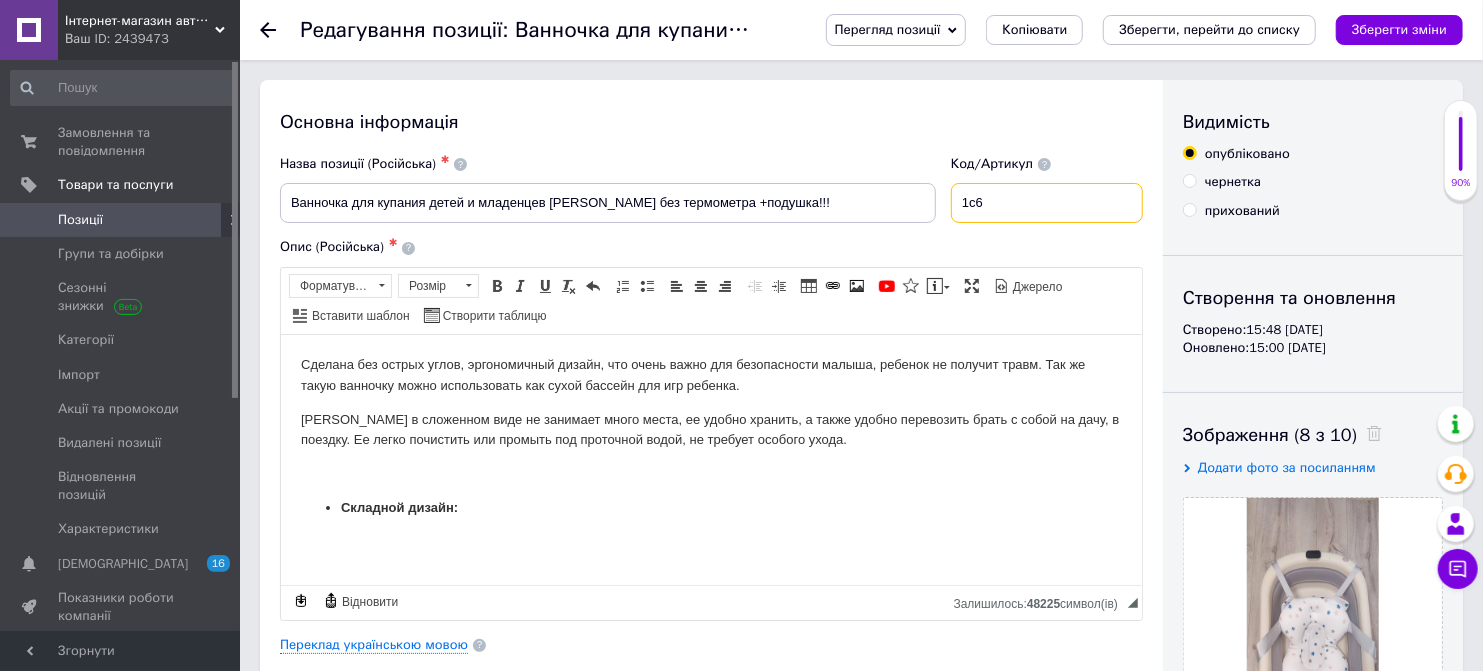 type on "1с6" 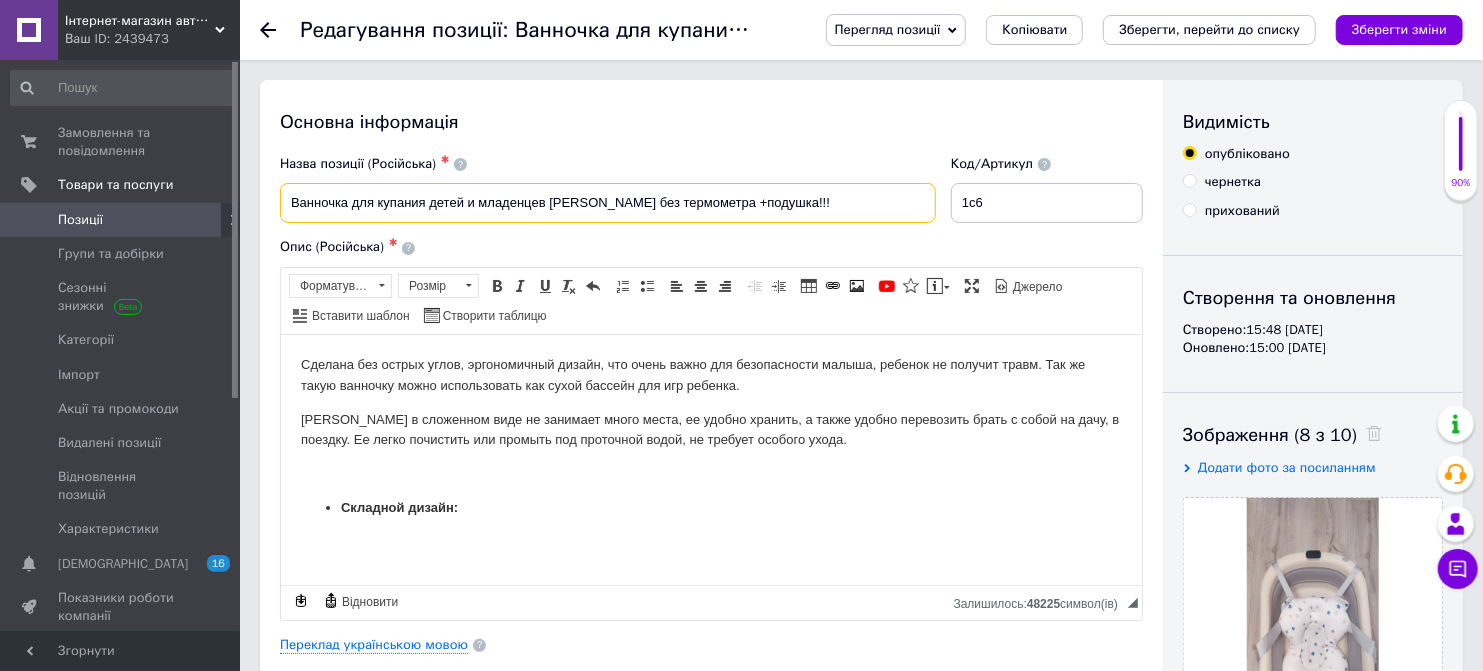 drag, startPoint x: 783, startPoint y: 198, endPoint x: 281, endPoint y: 192, distance: 502.03586 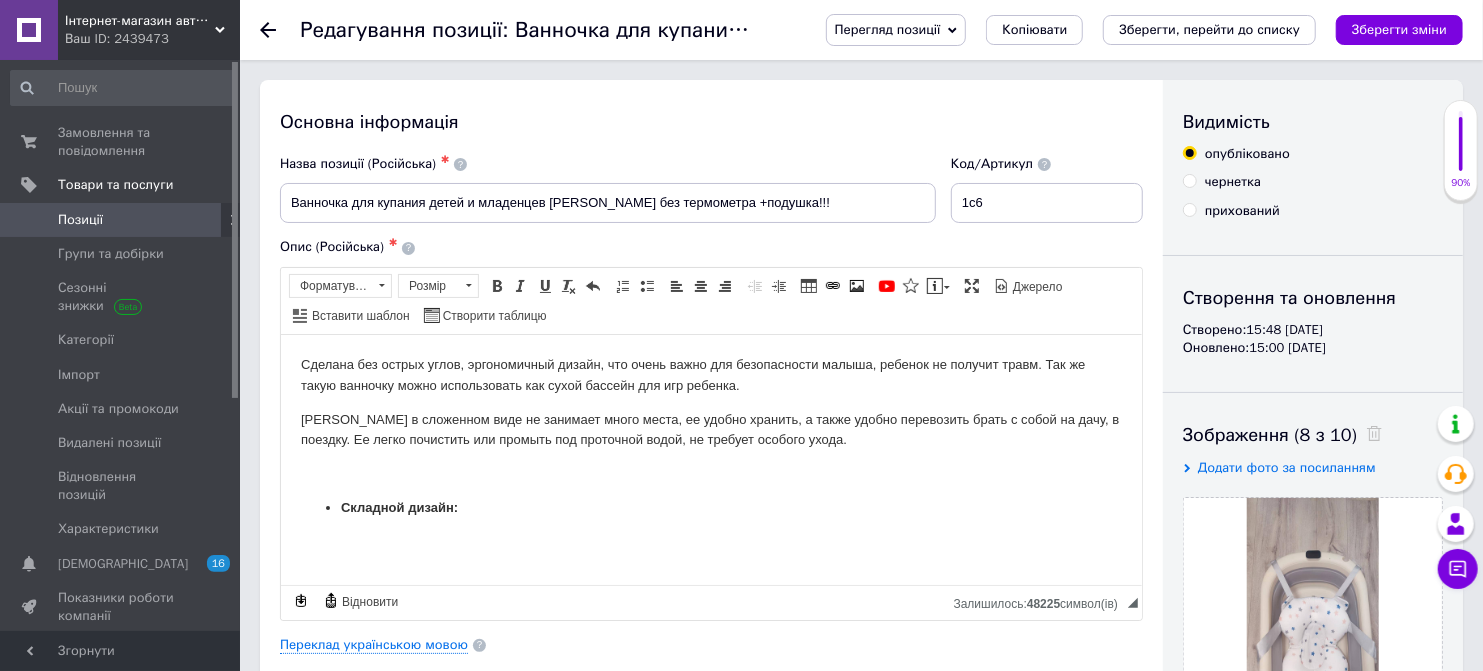 click on "Сделана без острых углов, эргономичный дизайн, что очень важно для безопасности малыша, ребенок не получит травм. Так же такую ванночку можно использовать как сухой бассейн для игр ребенка. [PERSON_NAME] в сложенном виде не занимает много места, ее удобно хранить, а также удобно перевозить брать с собой на дачу, в поездку. Ее легко почистить или промыть под проточной водой, не требует особого ухода. Складной дизайн: Мягкий анатомический матрасик: Встроенный термометр: сливная пробка , которая меняет цвет если вода горячее нормы. Антискользящие ножки: Параметры:" at bounding box center [710, 1092] 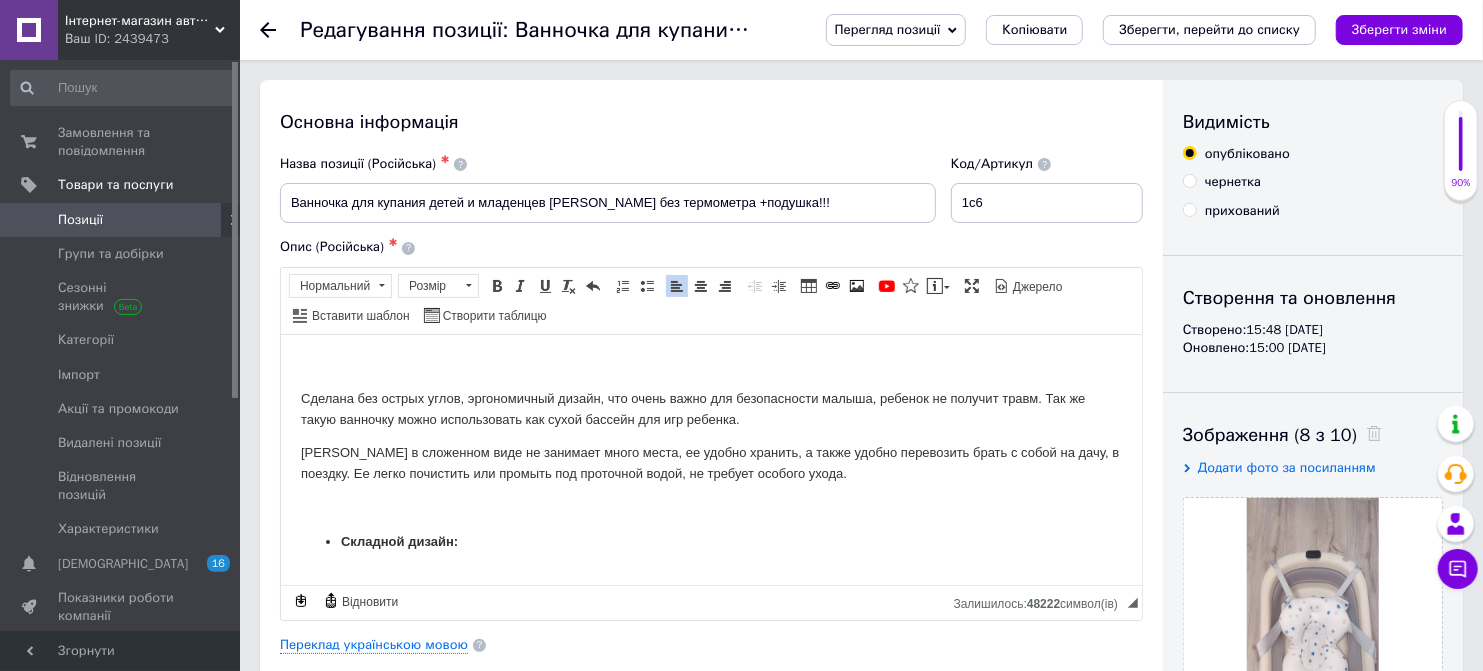 click at bounding box center [710, 364] 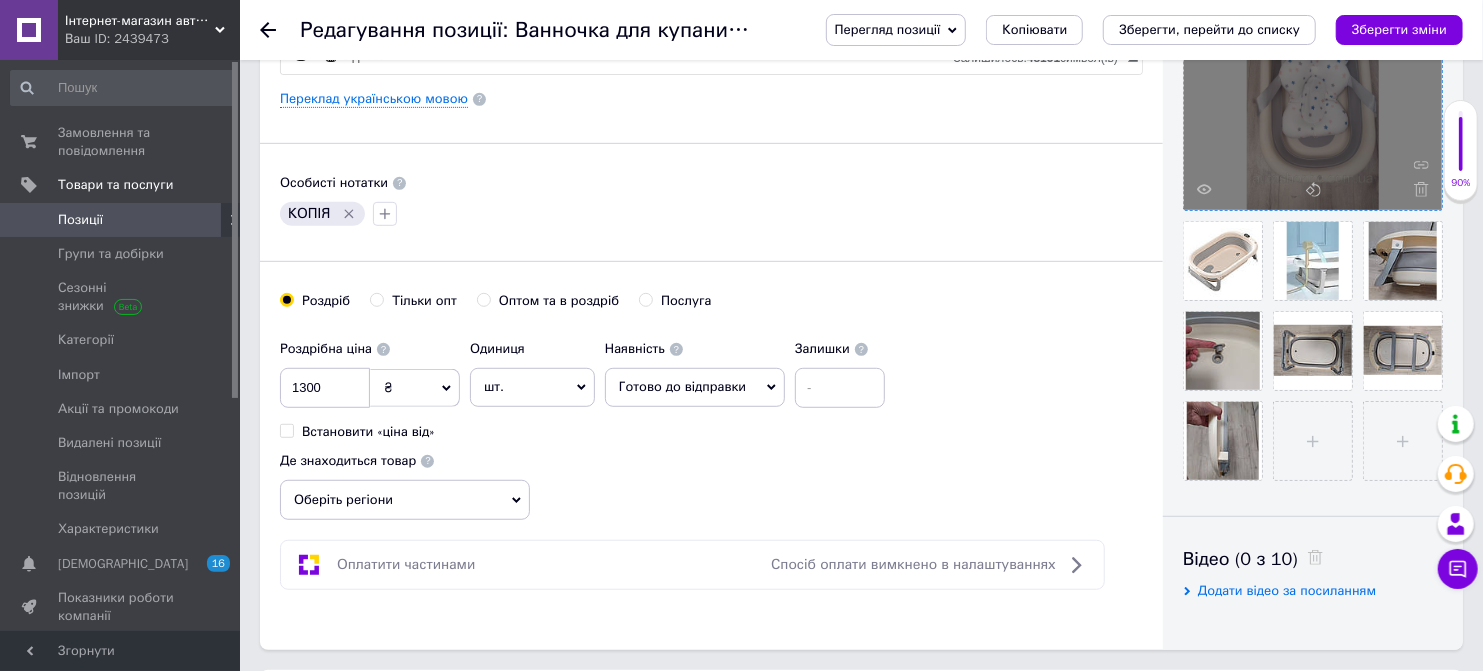 scroll, scrollTop: 555, scrollLeft: 0, axis: vertical 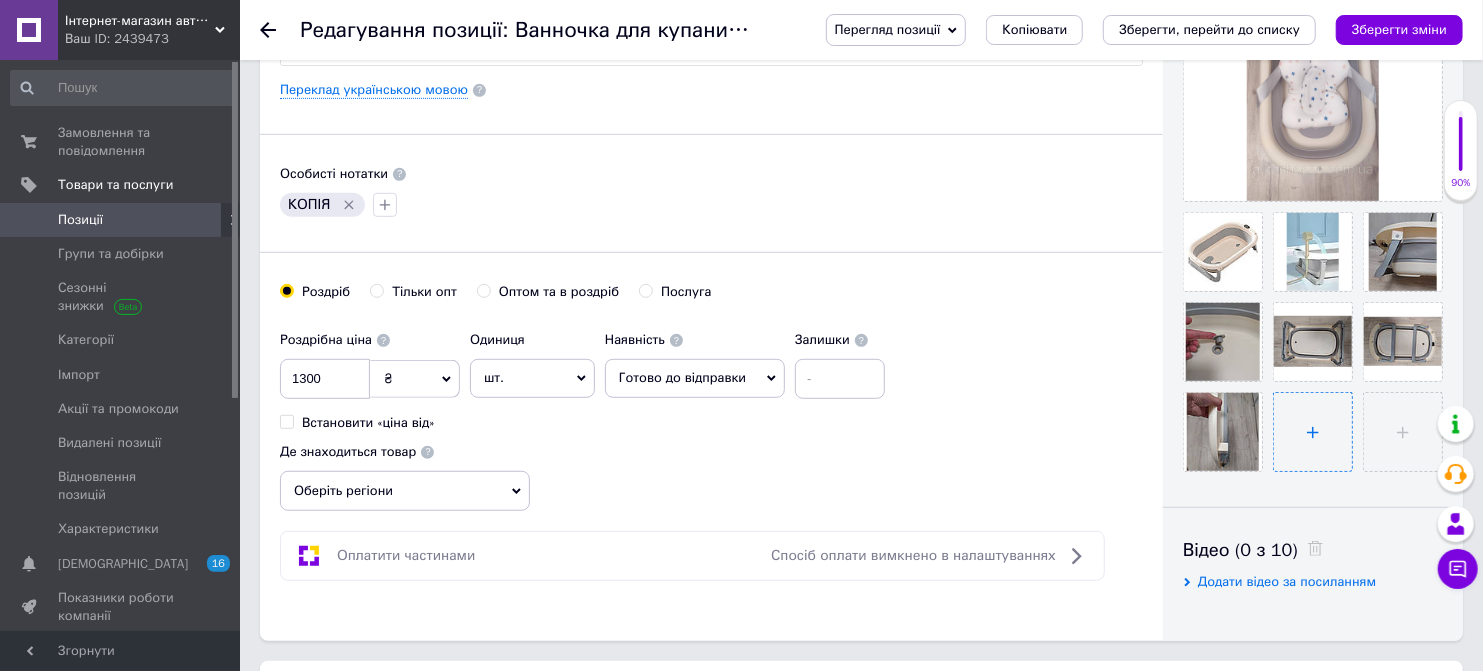 click at bounding box center (1313, 432) 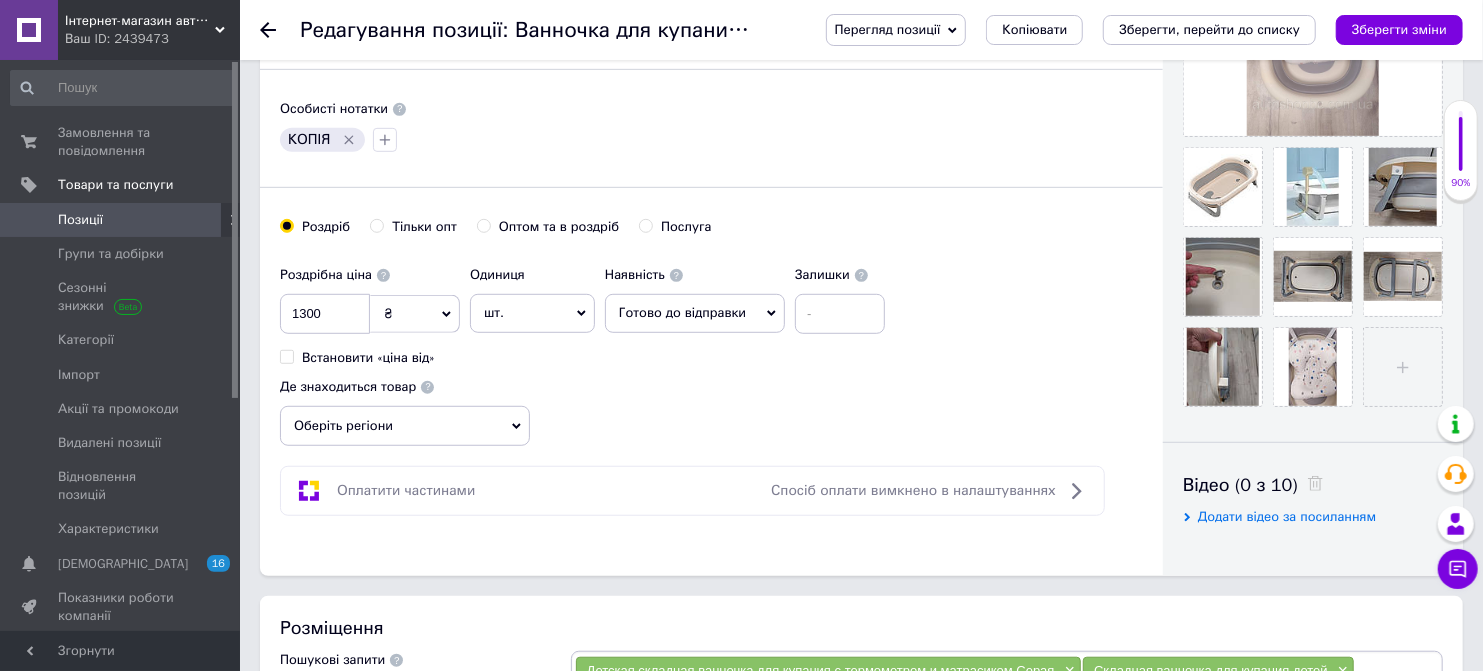 scroll, scrollTop: 666, scrollLeft: 0, axis: vertical 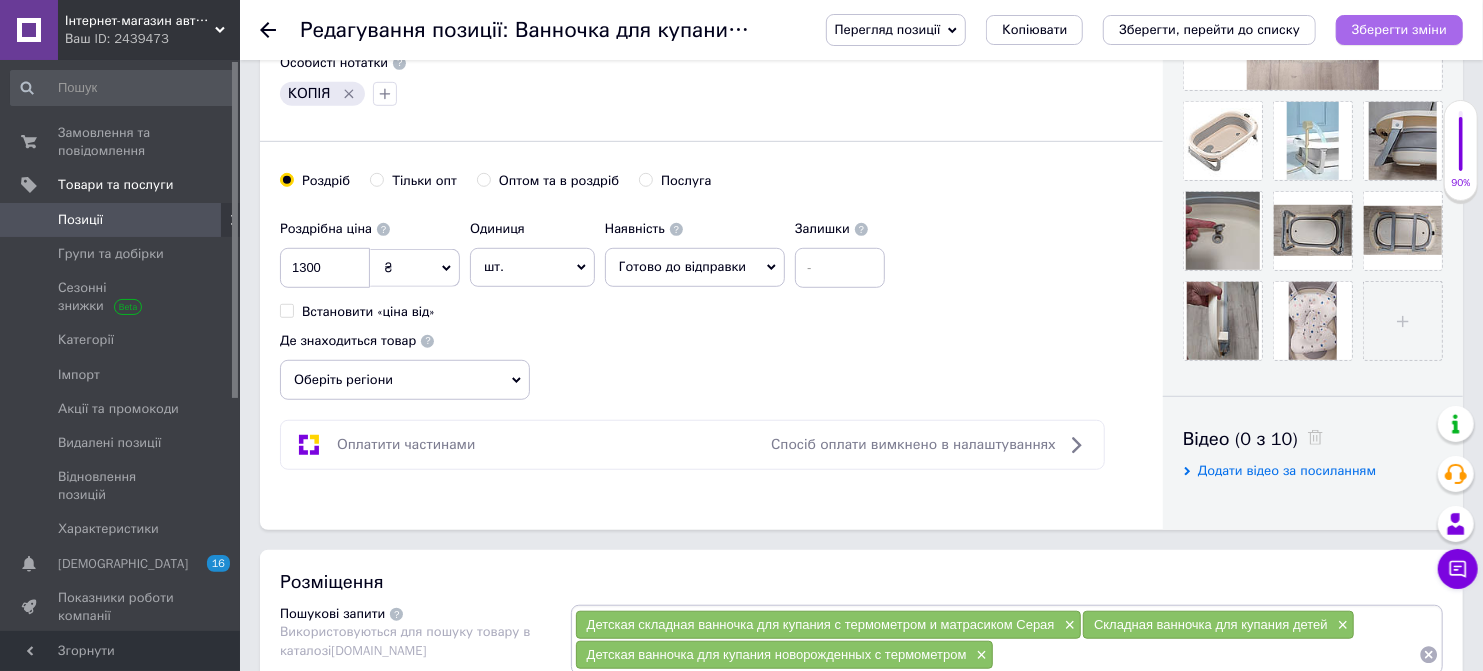 click on "Зберегти зміни" at bounding box center [1399, 30] 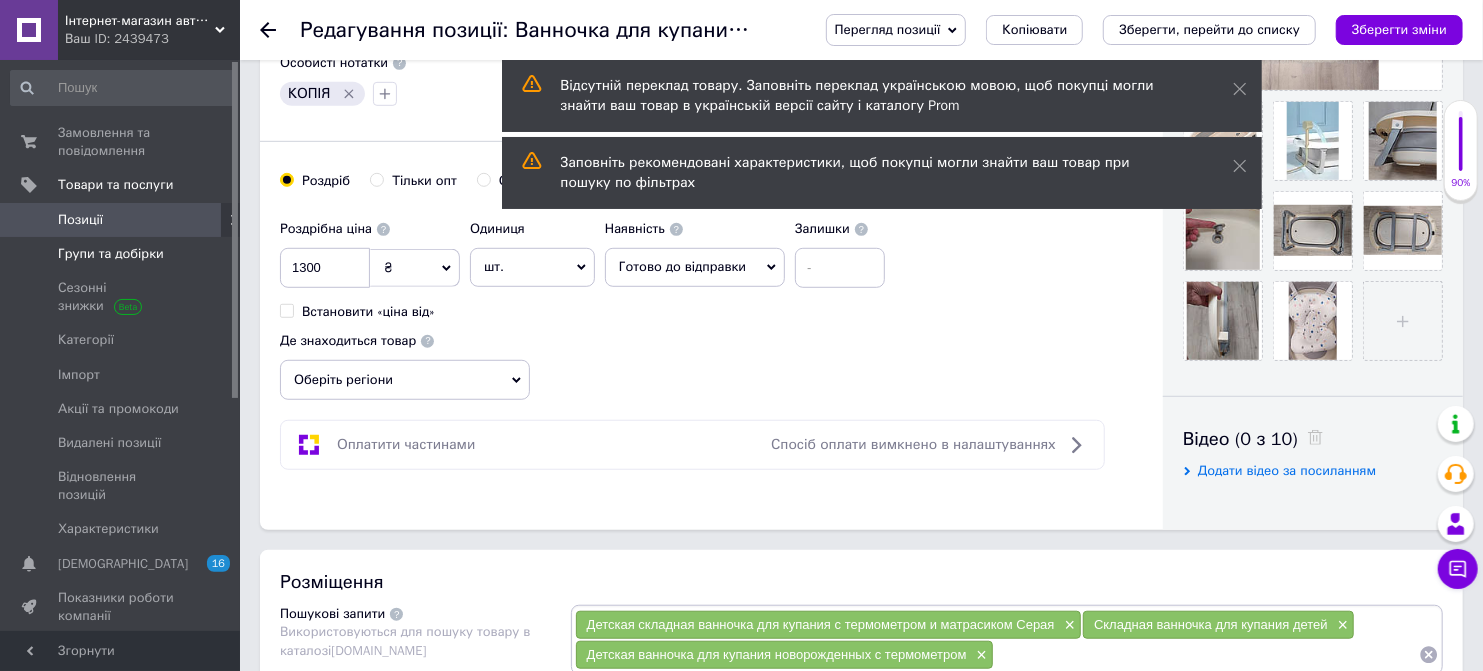 click on "Групи та добірки" at bounding box center [123, 254] 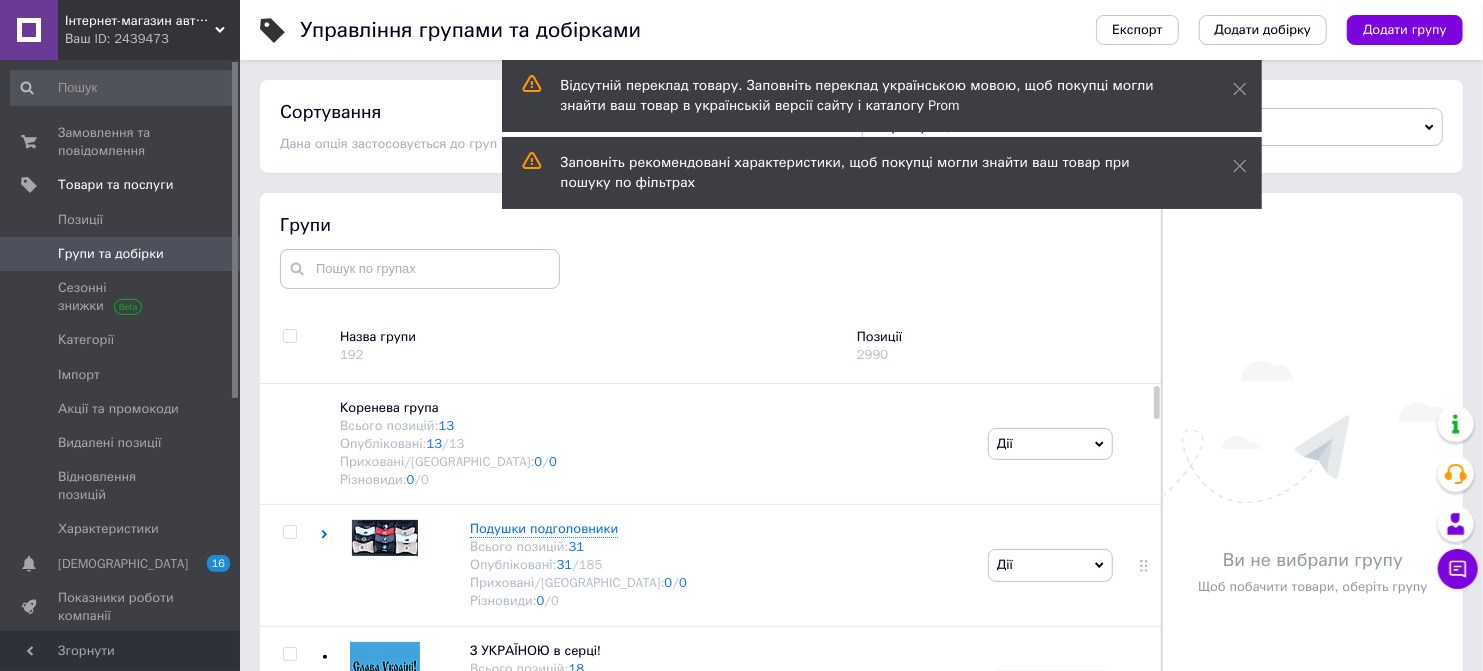 scroll, scrollTop: 111, scrollLeft: 0, axis: vertical 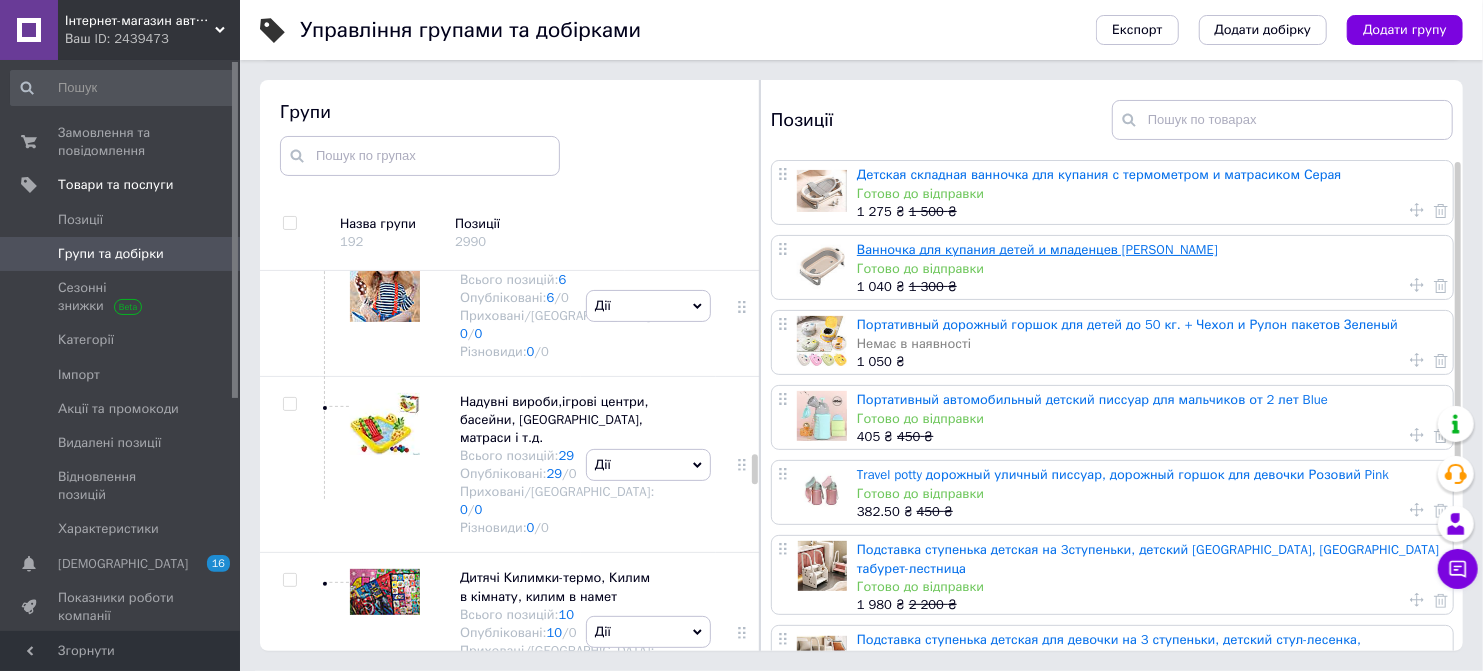 click on "Ванночка для купания детей и младенцев [PERSON_NAME]" at bounding box center (1037, 249) 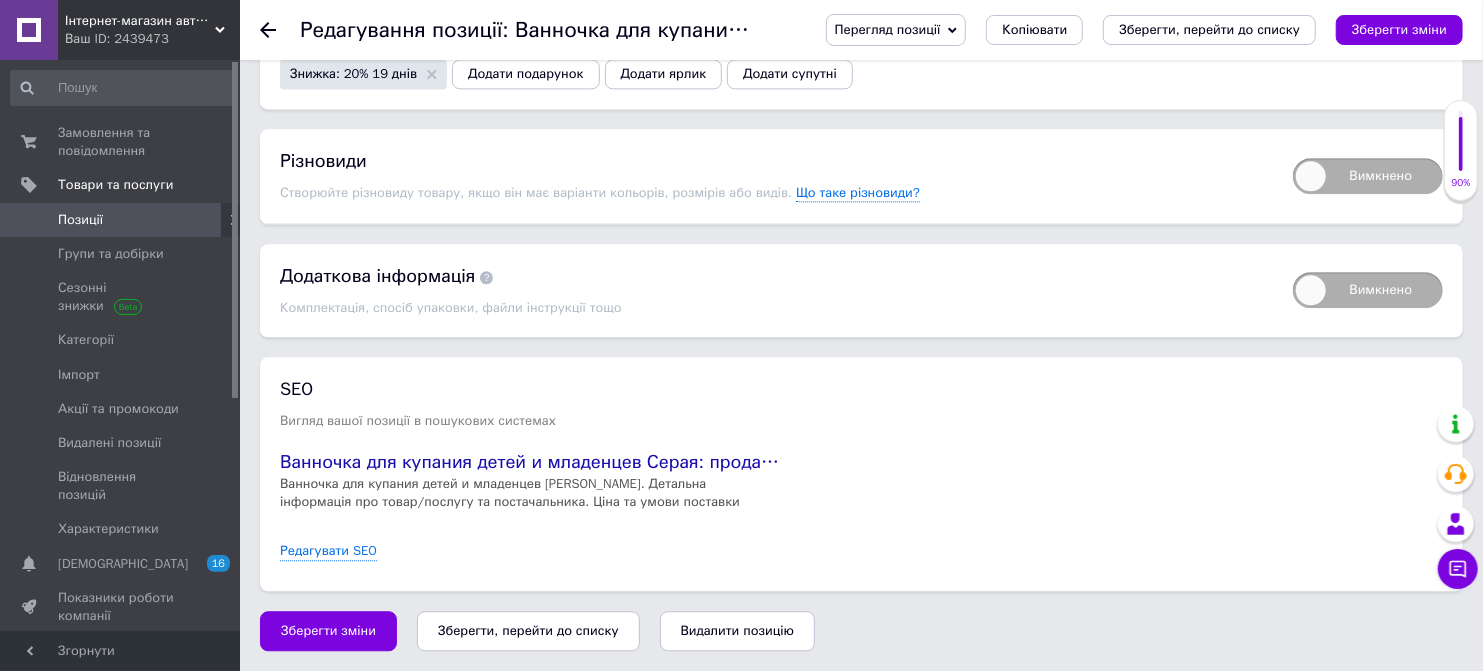 scroll, scrollTop: 2400, scrollLeft: 0, axis: vertical 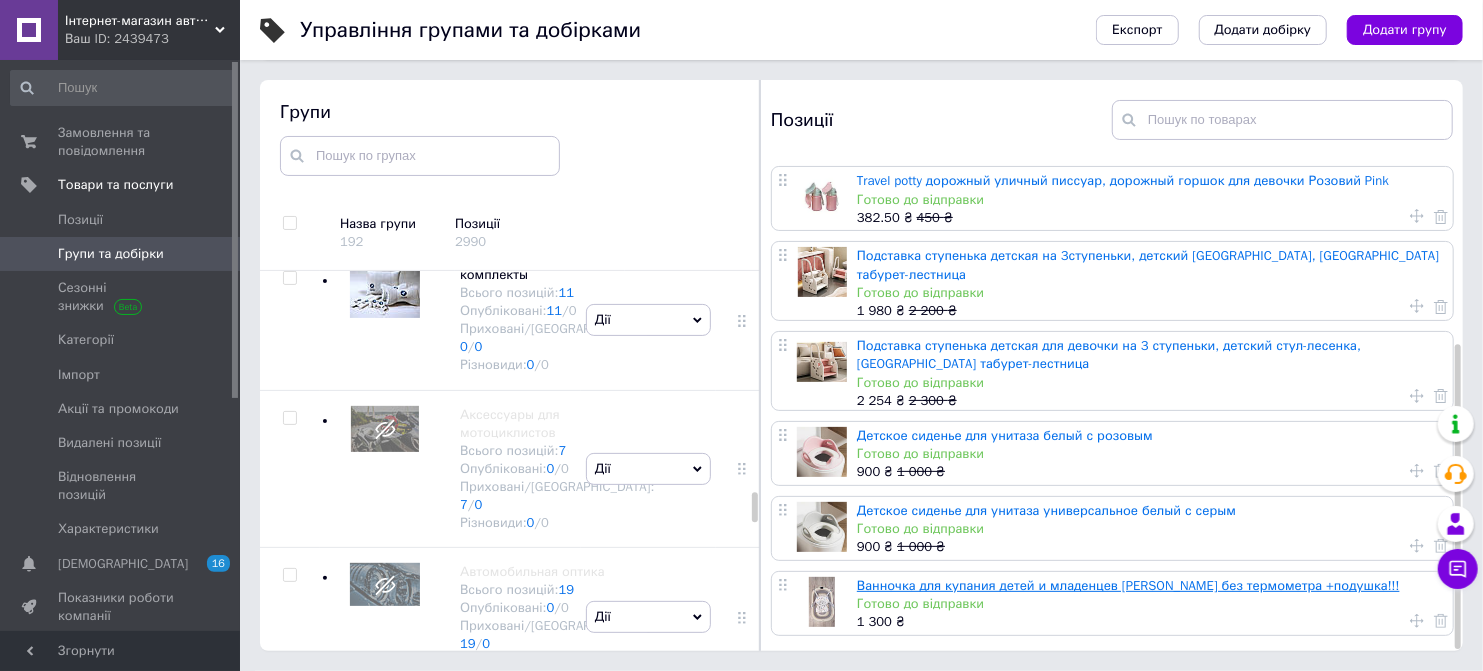 click on "Ванночка для купания детей и младенцев [PERSON_NAME] без термометра +подушка!!!" at bounding box center (1128, 585) 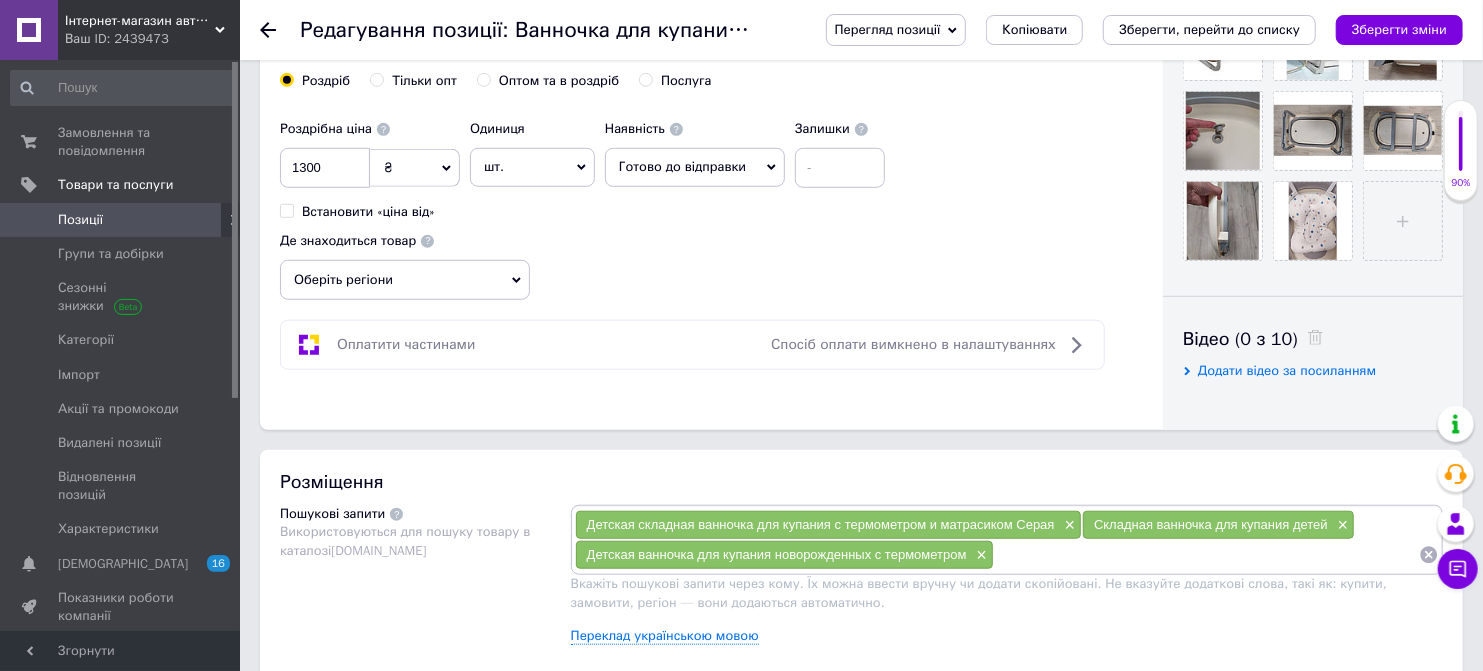 scroll, scrollTop: 666, scrollLeft: 0, axis: vertical 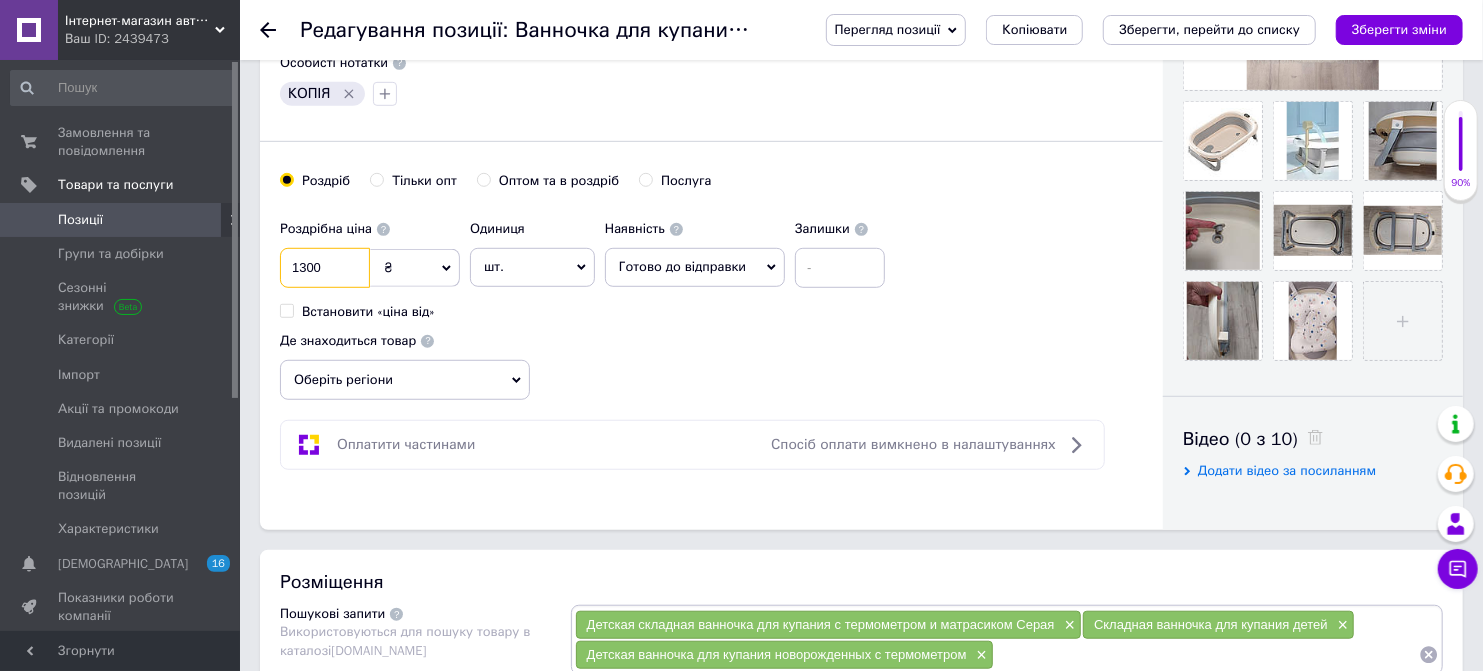 click on "1300" at bounding box center [325, 268] 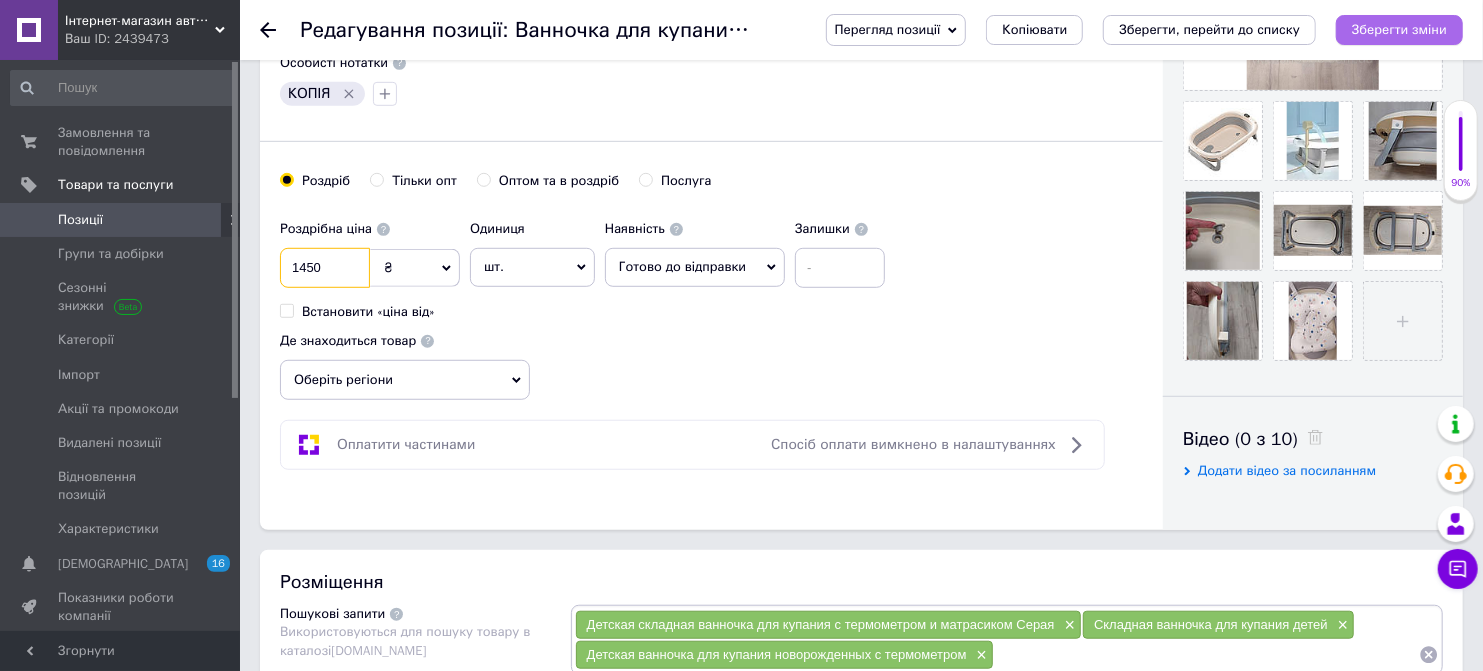 type on "1450" 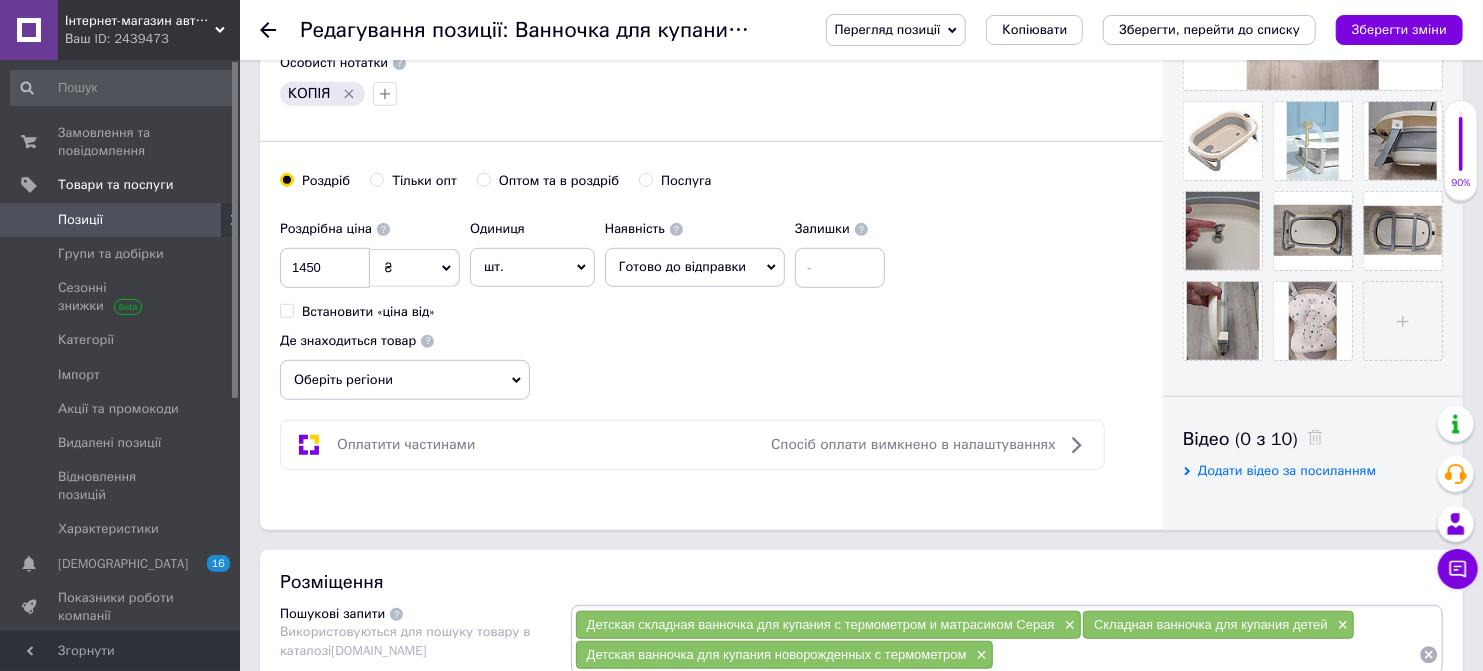 drag, startPoint x: 1420, startPoint y: 22, endPoint x: 578, endPoint y: 376, distance: 913.3893 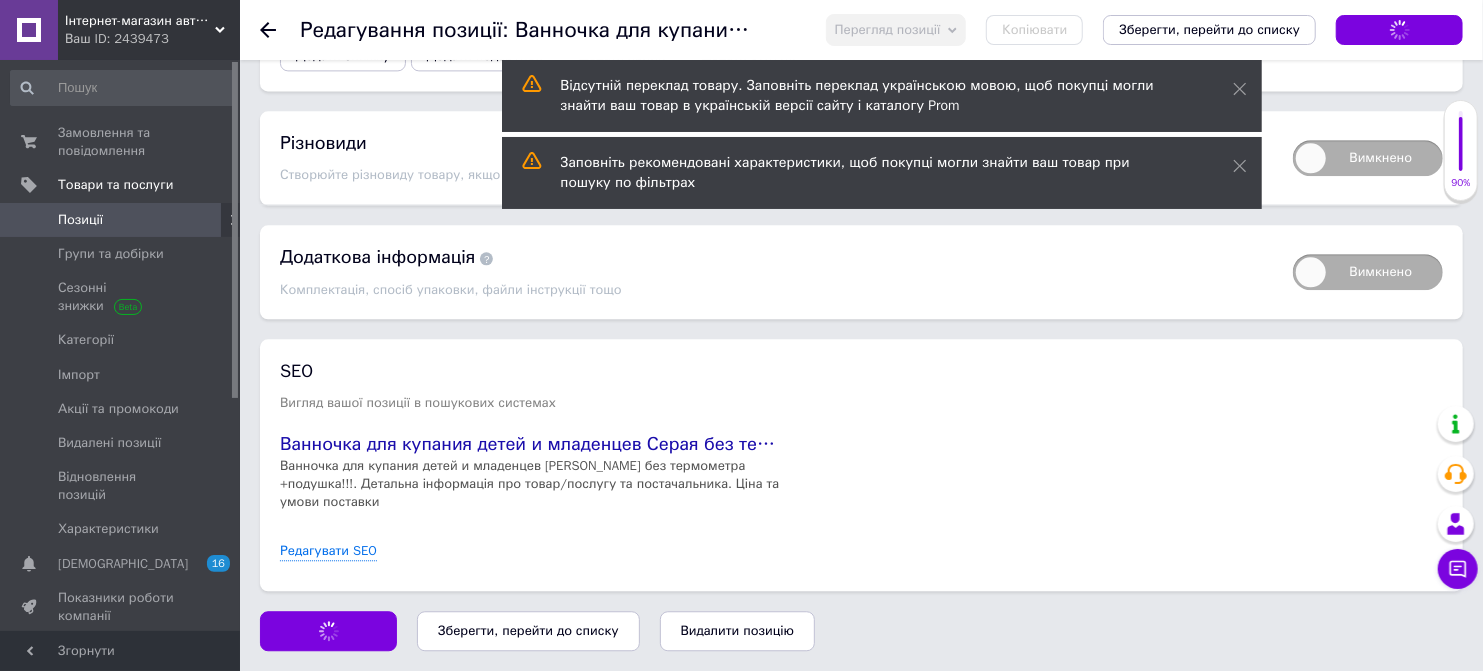 scroll, scrollTop: 2844, scrollLeft: 0, axis: vertical 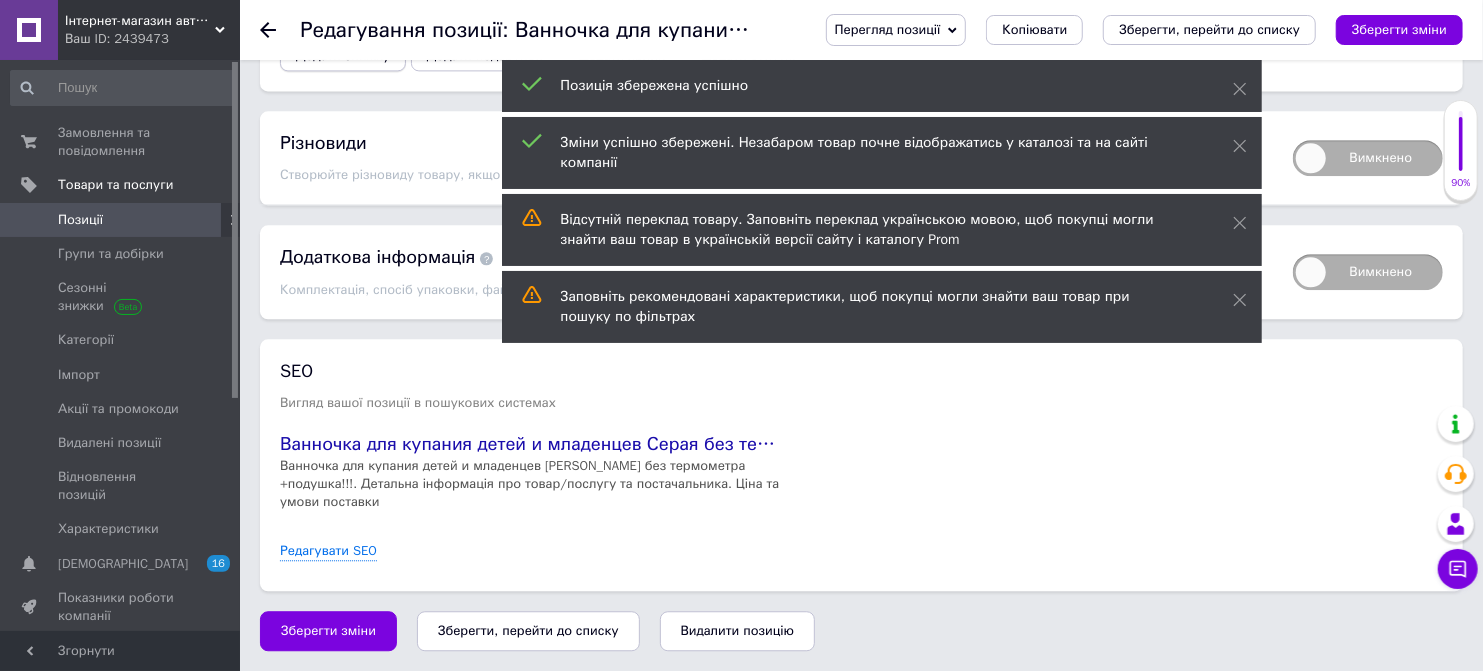 click on "Додати знижку" at bounding box center [343, 56] 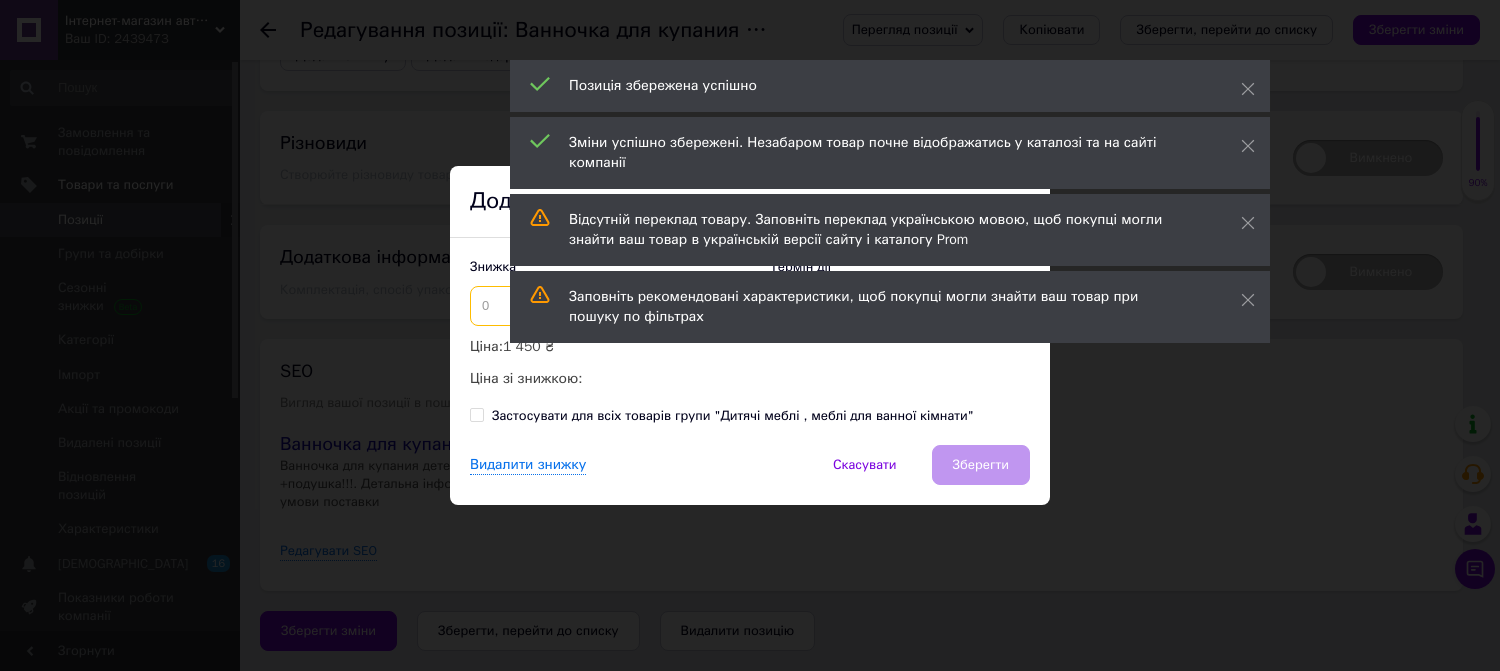 click at bounding box center [566, 306] 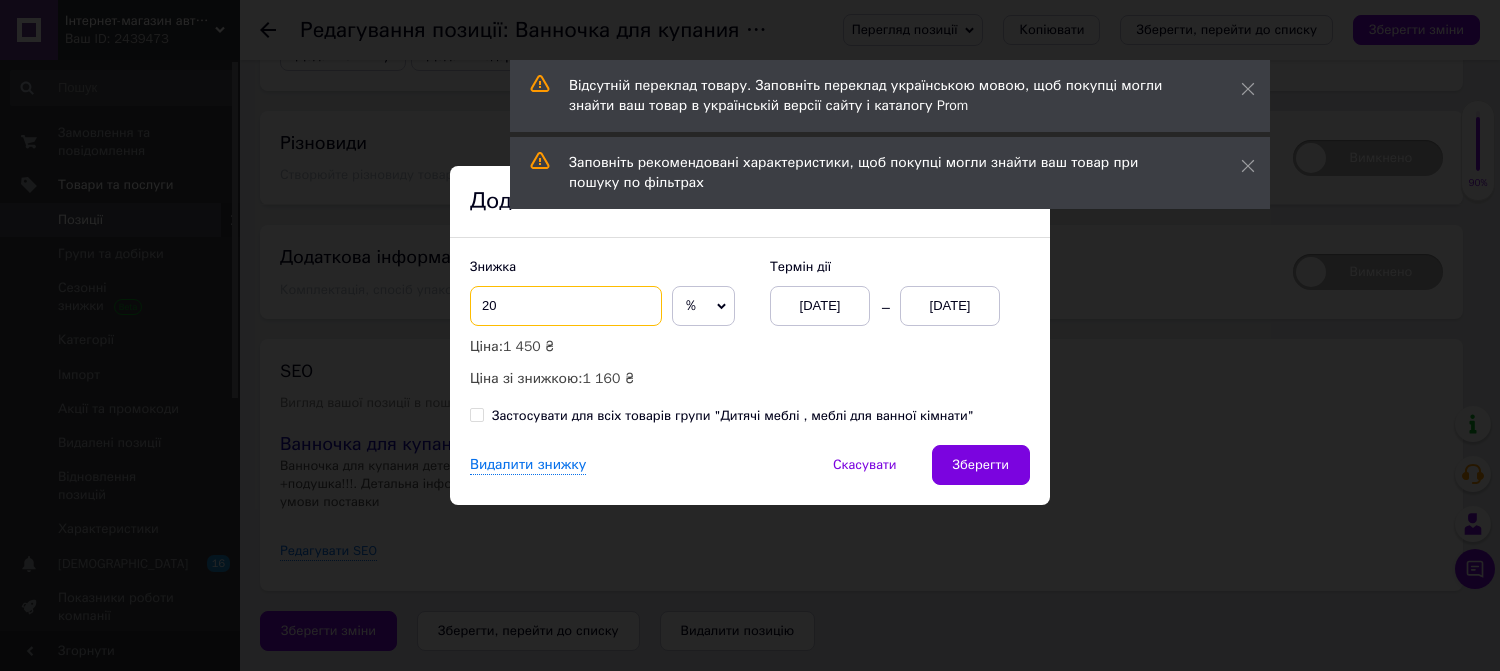 type on "20" 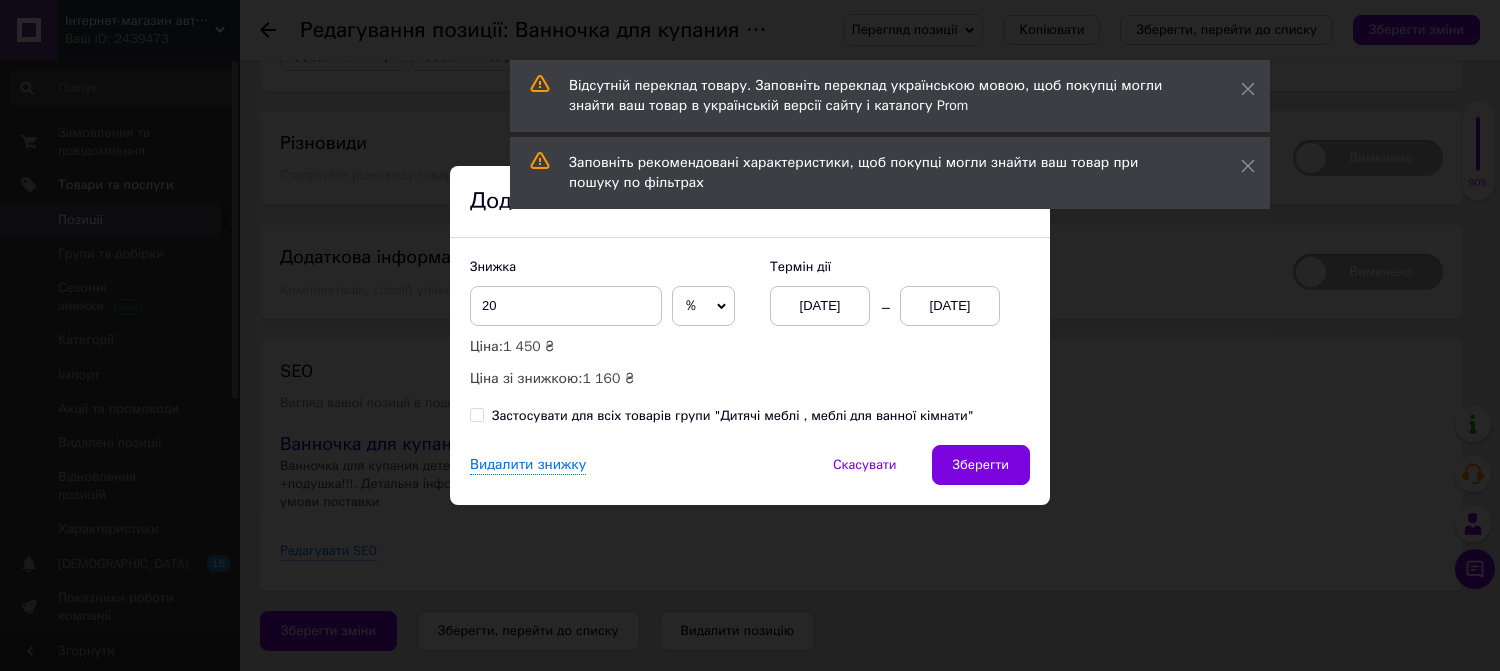 click on "[DATE]" at bounding box center [950, 306] 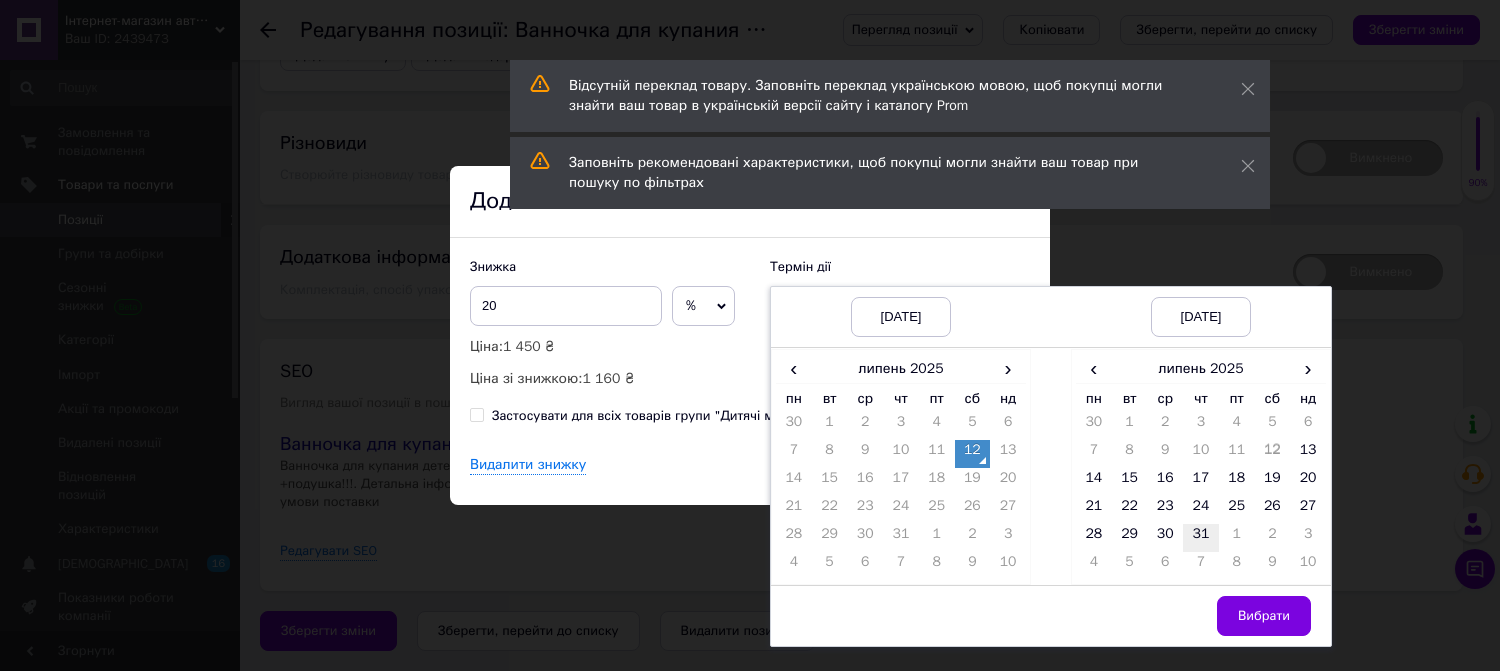 click on "31" at bounding box center [1201, 538] 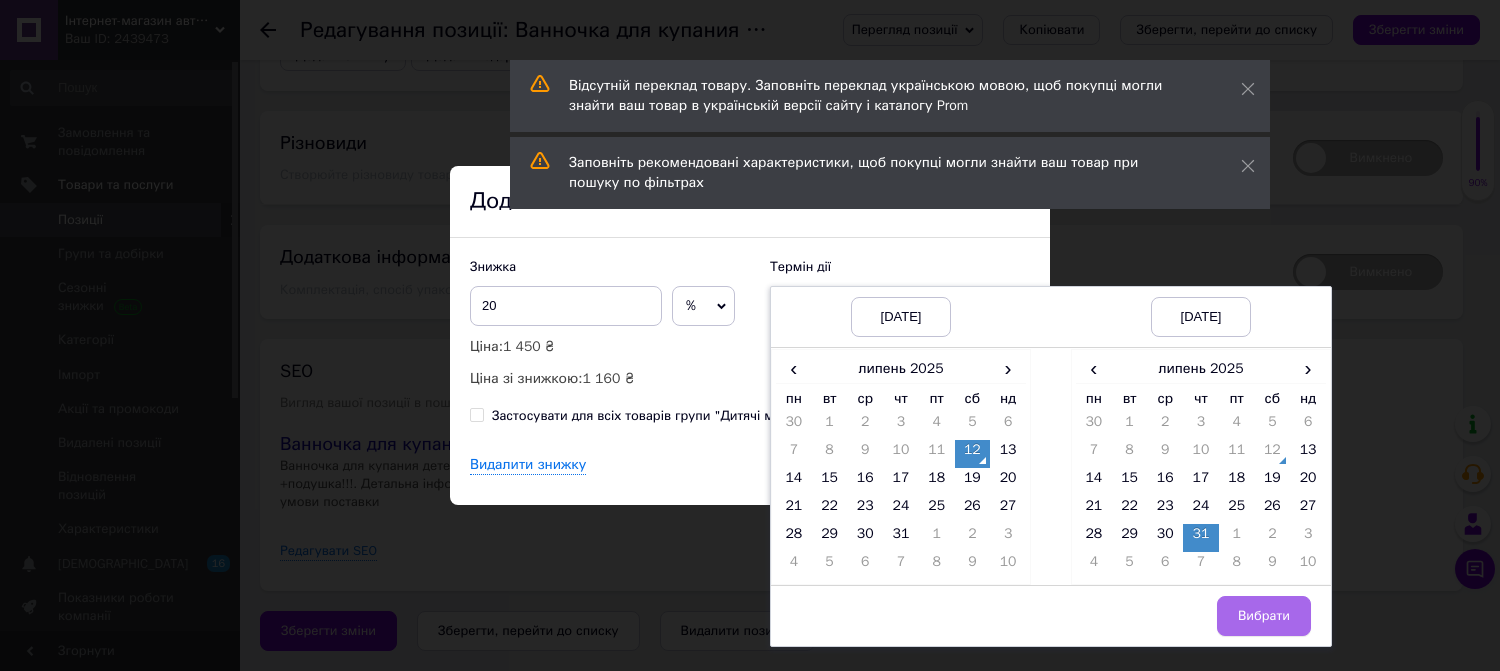 click on "Вибрати" at bounding box center (1264, 616) 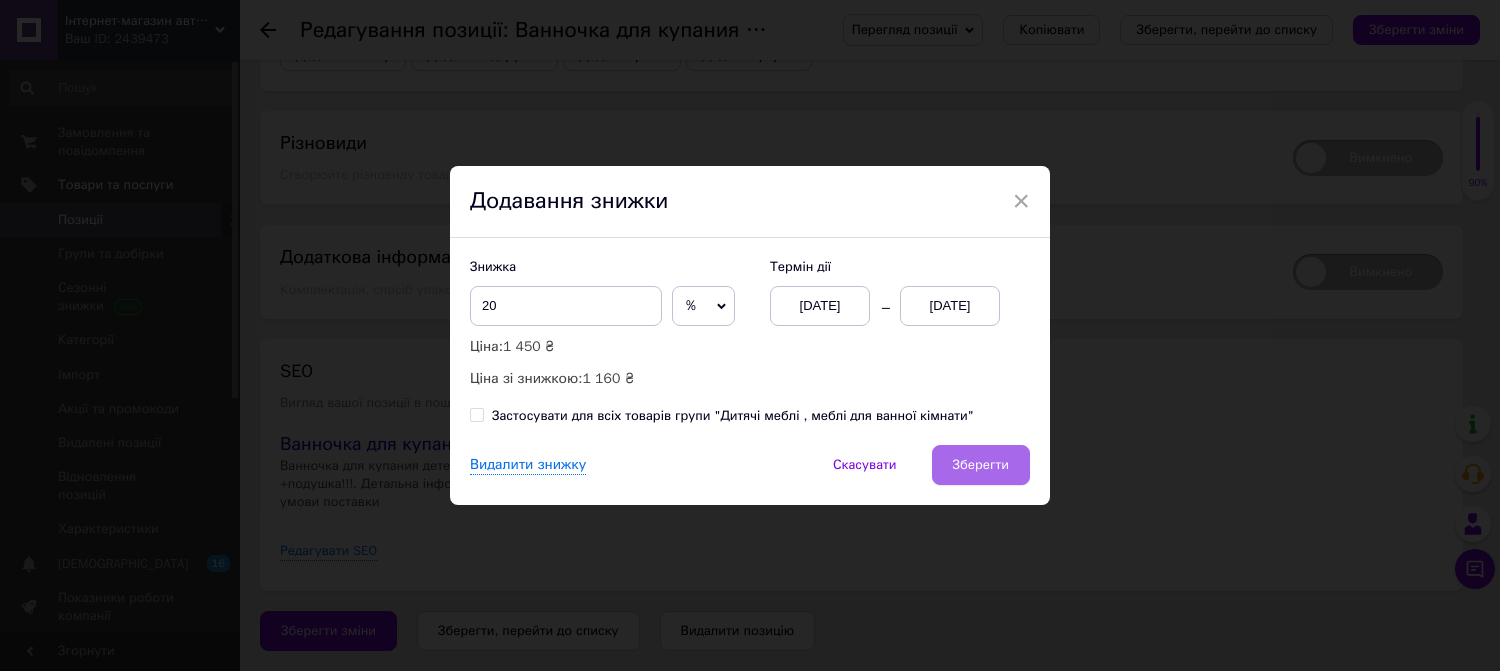 click on "Зберегти" at bounding box center (981, 465) 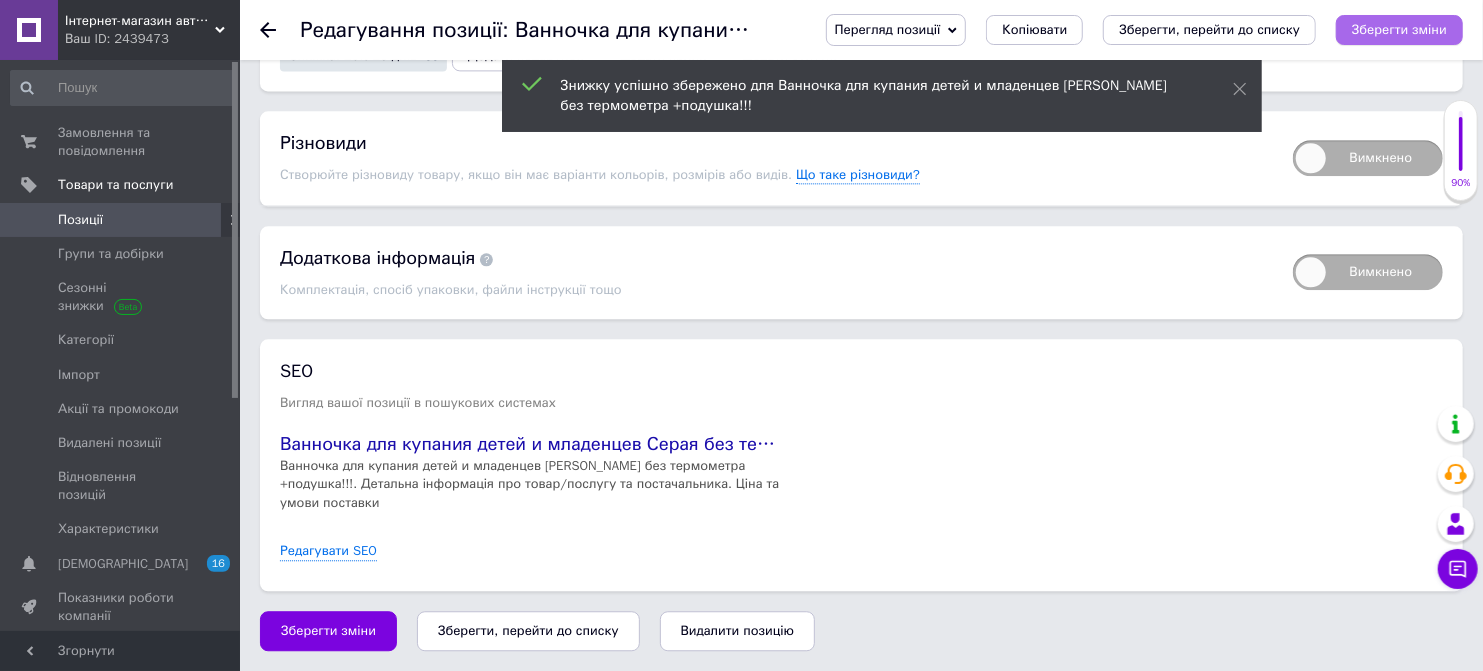click on "Зберегти зміни" at bounding box center [1399, 29] 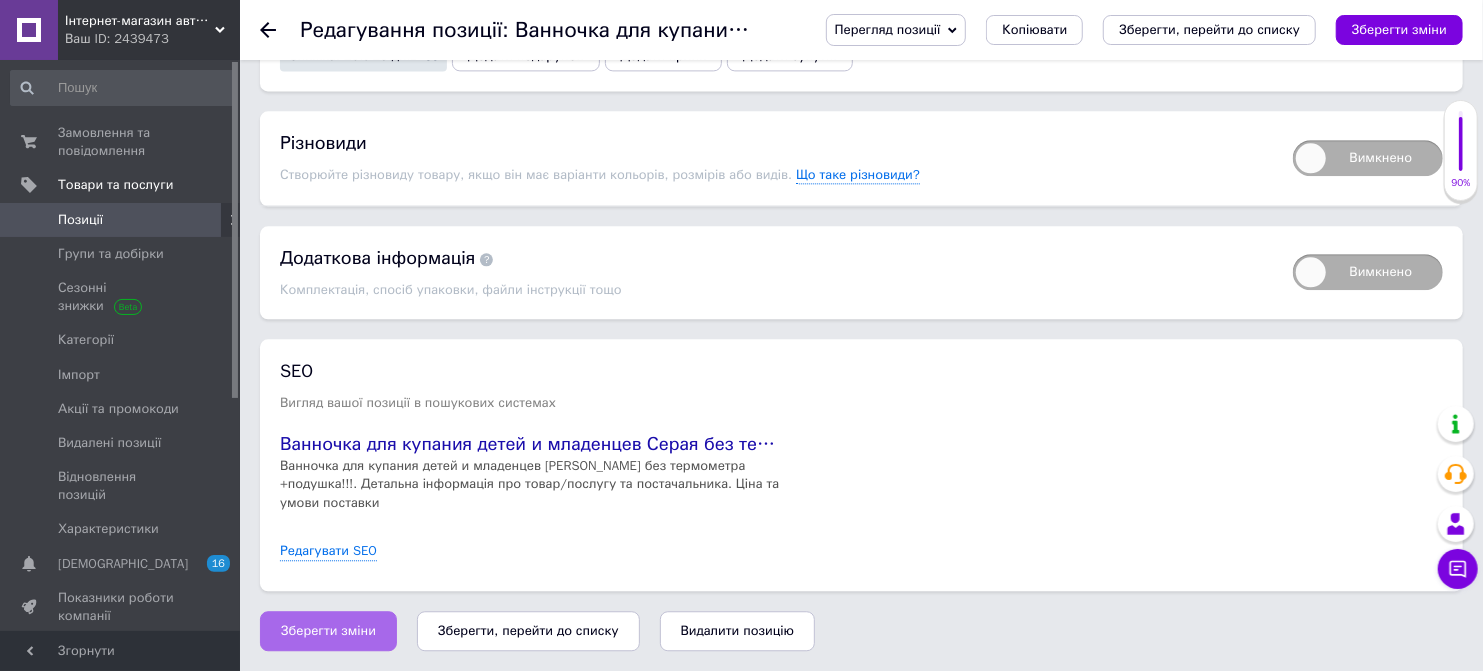 click on "Зберегти зміни" at bounding box center [328, 631] 